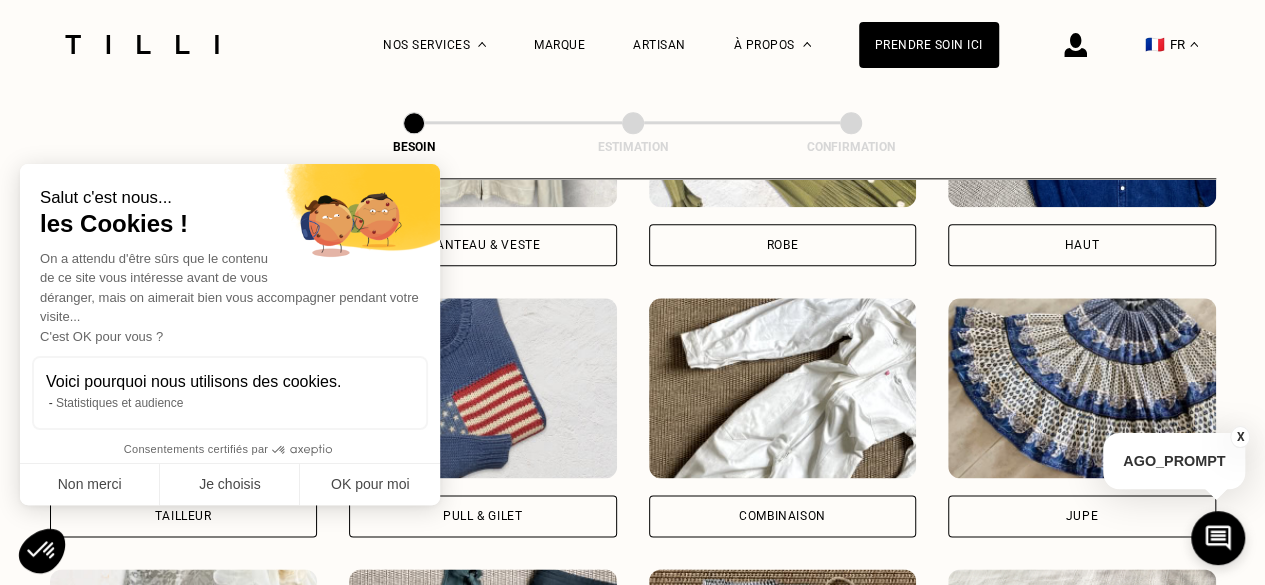 scroll, scrollTop: 1354, scrollLeft: 0, axis: vertical 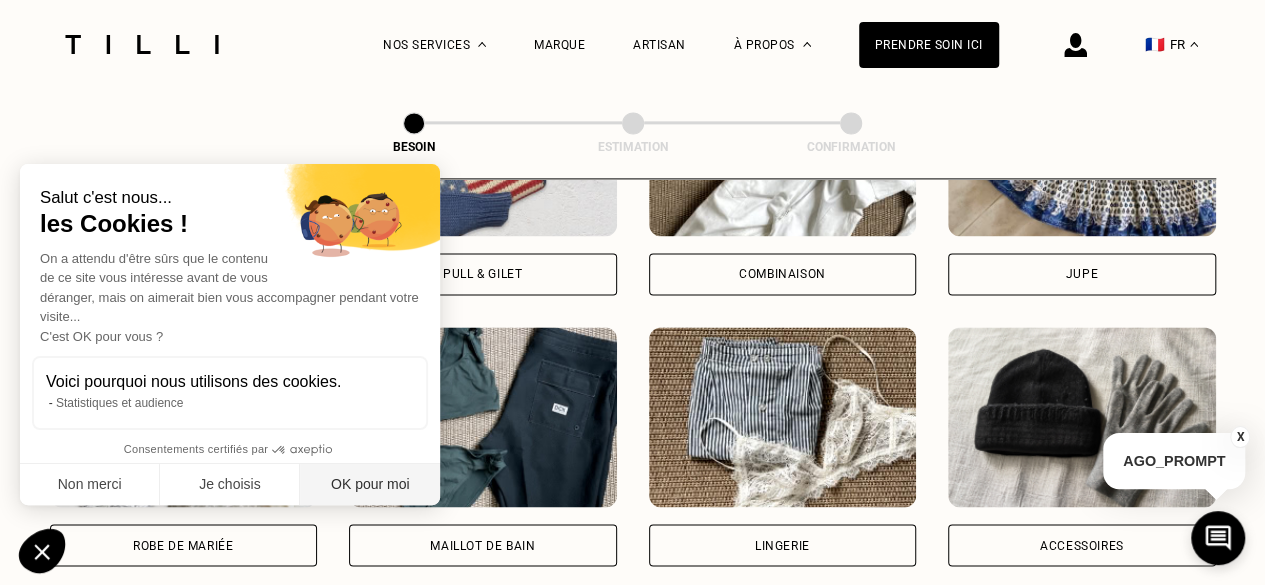 click on "OK pour moi" at bounding box center [370, 485] 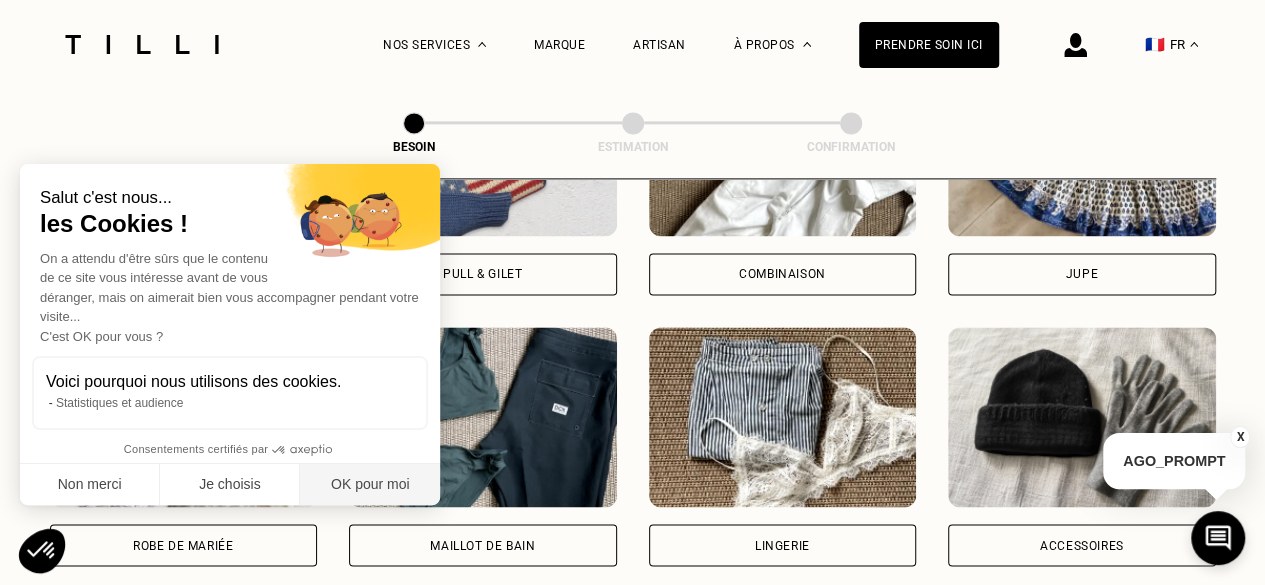 scroll, scrollTop: 0, scrollLeft: 0, axis: both 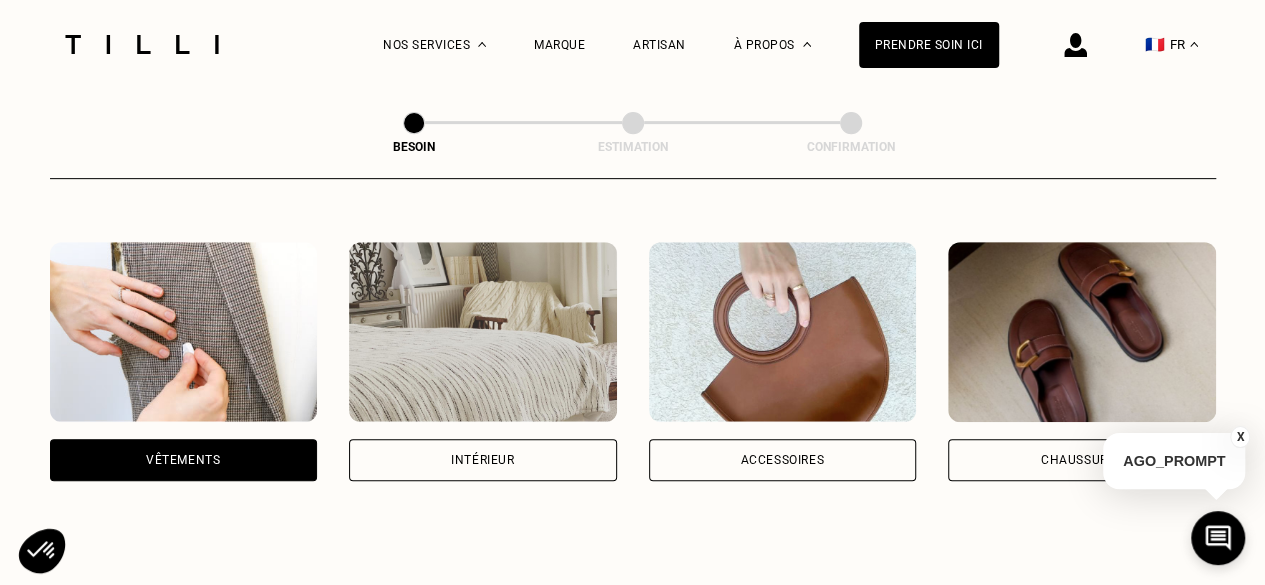 click on "Vêtements" at bounding box center (184, 460) 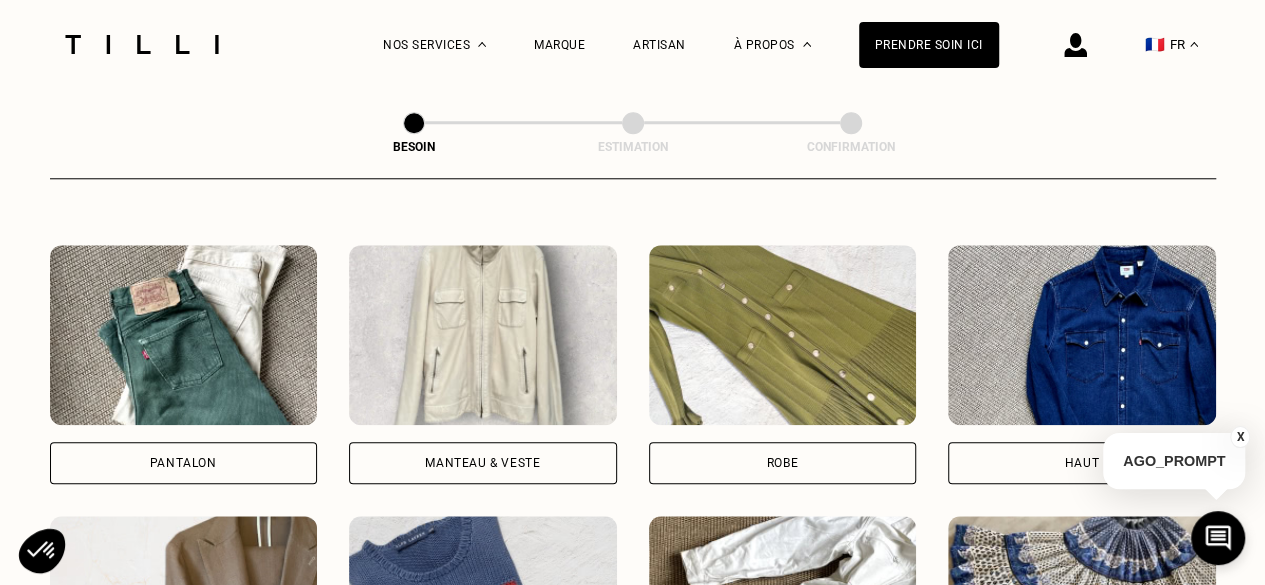 scroll, scrollTop: 854, scrollLeft: 0, axis: vertical 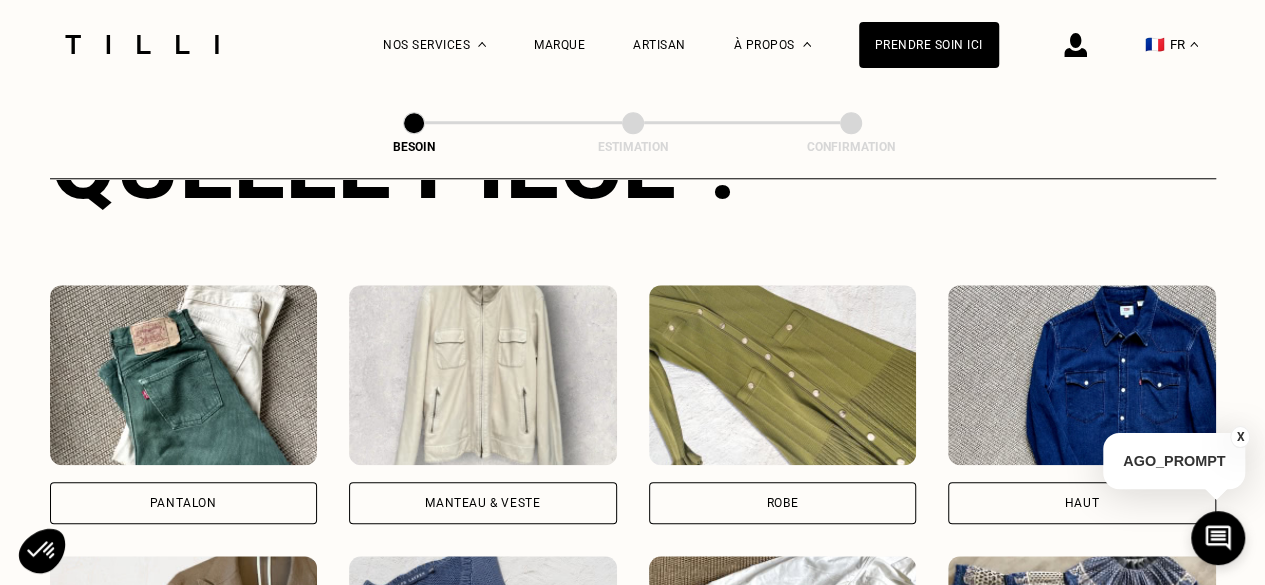 click on "Pantalon" at bounding box center (183, 503) 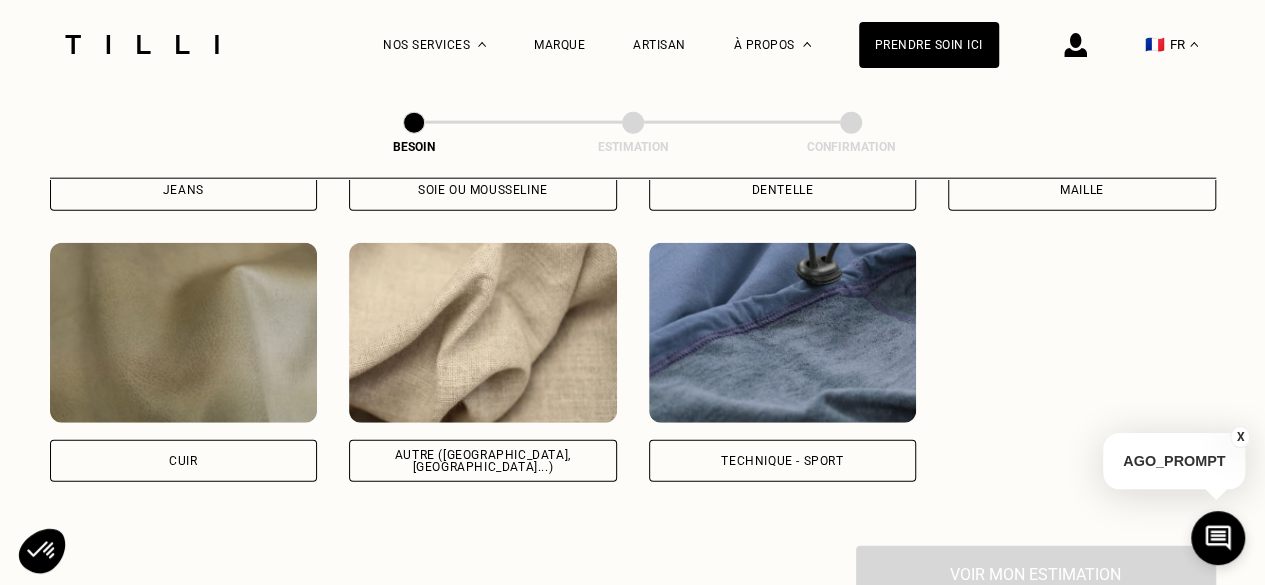 scroll, scrollTop: 2340, scrollLeft: 0, axis: vertical 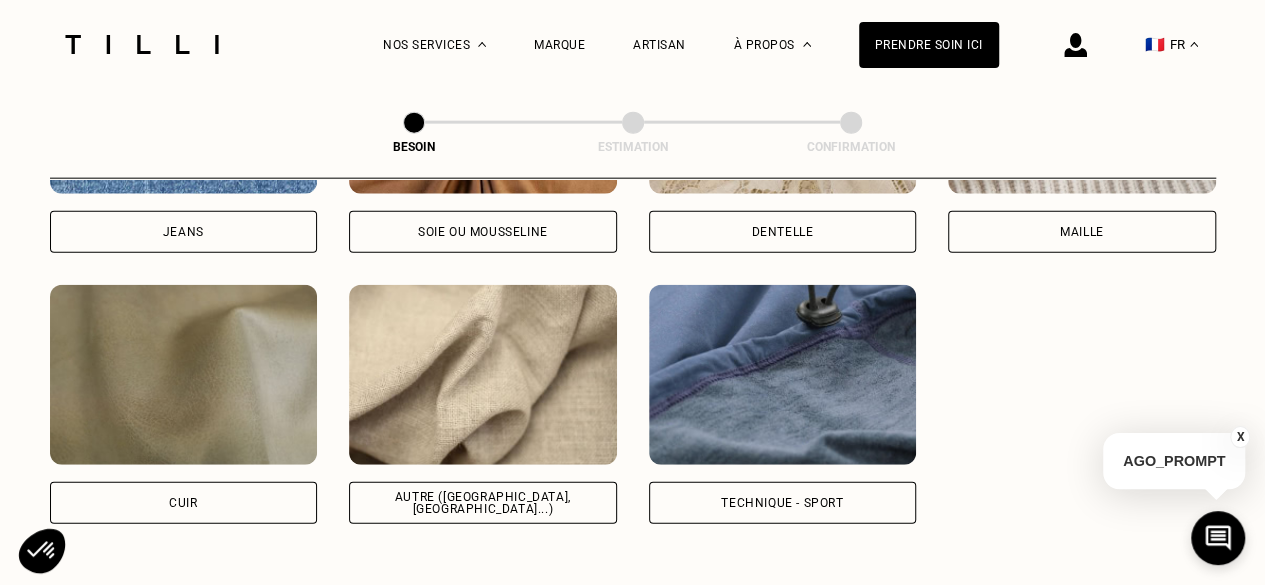 click on "Autre ([GEOGRAPHIC_DATA], [GEOGRAPHIC_DATA]...)" at bounding box center [483, 503] 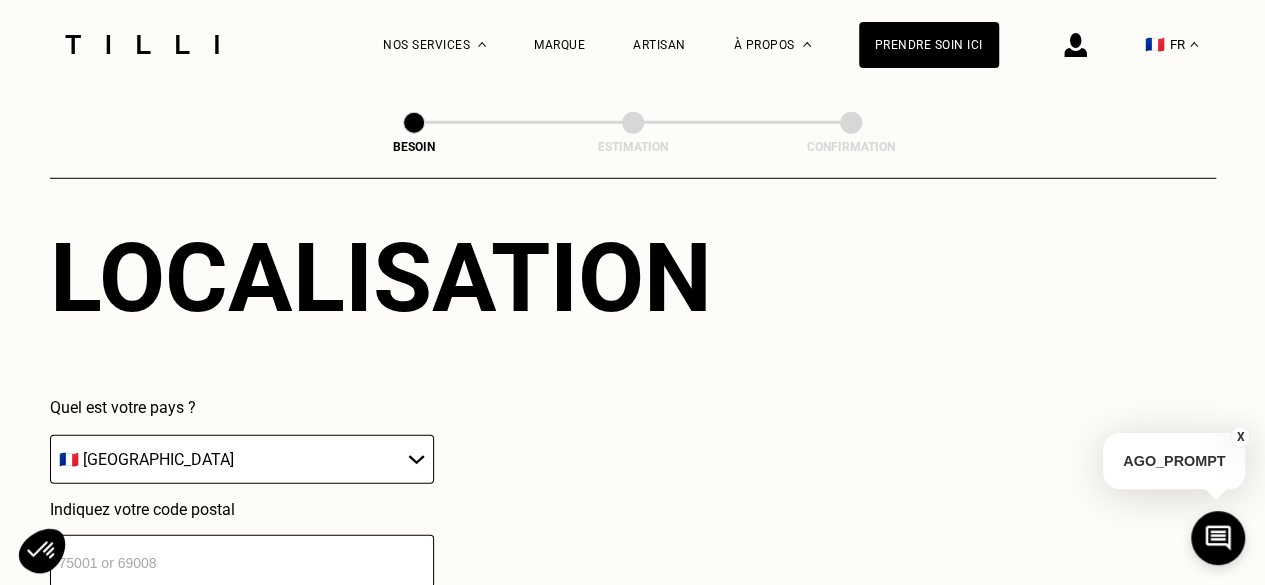 scroll, scrollTop: 2886, scrollLeft: 0, axis: vertical 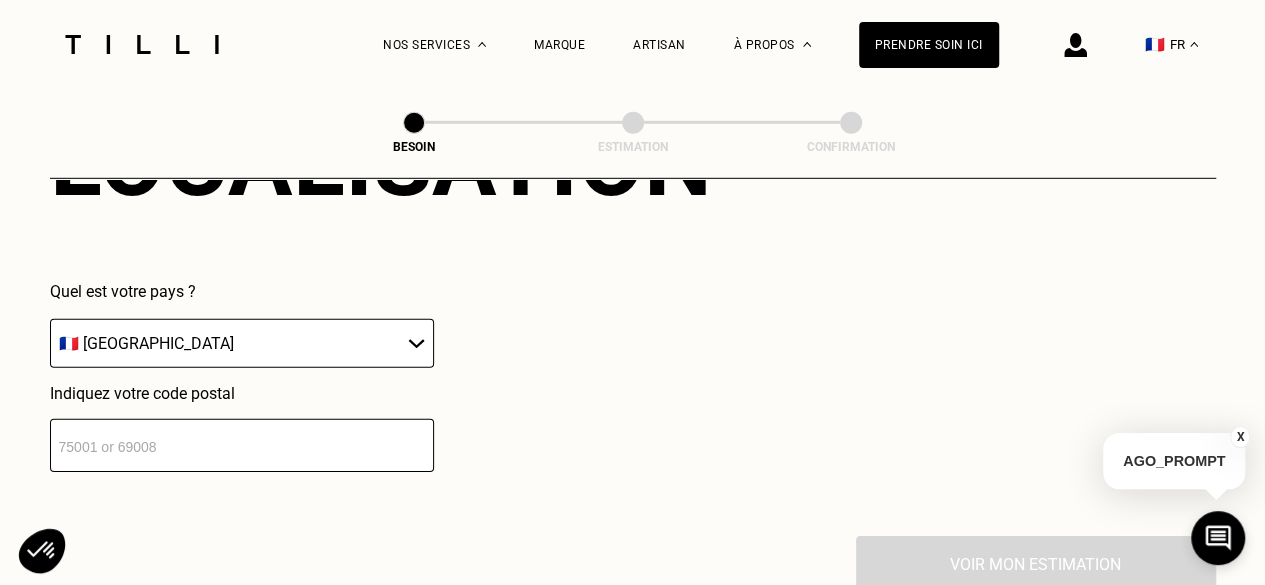 click at bounding box center (242, 445) 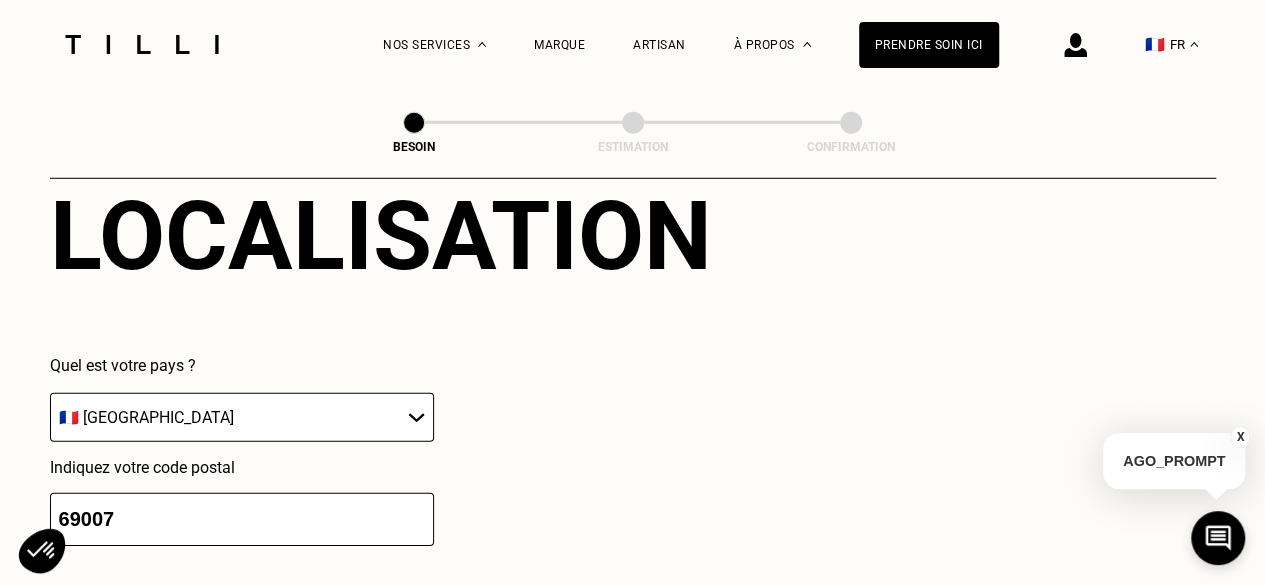 scroll, scrollTop: 2882, scrollLeft: 0, axis: vertical 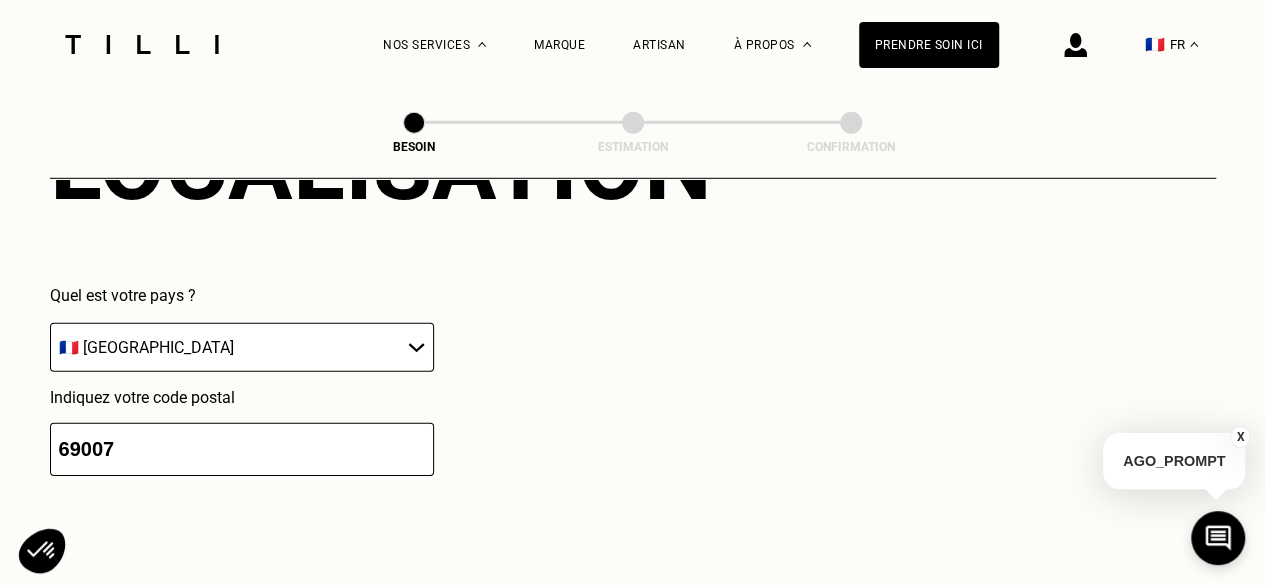 click on "Quel est votre pays ? 🇩🇪   [GEOGRAPHIC_DATA] 🇦🇹   [GEOGRAPHIC_DATA] 🇧🇪   [GEOGRAPHIC_DATA] 🇧🇬   Bulgarie 🇨🇾   Chypre 🇭🇷   Croatie 🇩🇰   [GEOGRAPHIC_DATA] 🇪🇸   [GEOGRAPHIC_DATA] 🇪🇪   [GEOGRAPHIC_DATA] 🇫🇮   [GEOGRAPHIC_DATA] 🇫🇷   [GEOGRAPHIC_DATA] 🇬🇷   [GEOGRAPHIC_DATA] 🇭🇺   [GEOGRAPHIC_DATA] 🇮🇪   [GEOGRAPHIC_DATA] 🇮🇹   [GEOGRAPHIC_DATA] 🇱🇻   [GEOGRAPHIC_DATA] 🇱🇮   [GEOGRAPHIC_DATA] 🇱🇹   [GEOGRAPHIC_DATA] 🇱🇺   [GEOGRAPHIC_DATA] 🇲🇹   [GEOGRAPHIC_DATA] 🇳🇴   [GEOGRAPHIC_DATA] 🇳🇱   [GEOGRAPHIC_DATA] 🇵🇱   [GEOGRAPHIC_DATA] 🇵🇹   [GEOGRAPHIC_DATA] 🇨🇿   [GEOGRAPHIC_DATA] 🇷🇴   [GEOGRAPHIC_DATA] 🇬🇧   [GEOGRAPHIC_DATA] 🇸🇰   Slovaquie 🇸🇮   [GEOGRAPHIC_DATA] 🇸🇪   [GEOGRAPHIC_DATA] 🇨🇭   [GEOGRAPHIC_DATA] Indiquez votre code postal 69007" at bounding box center (381, 381) 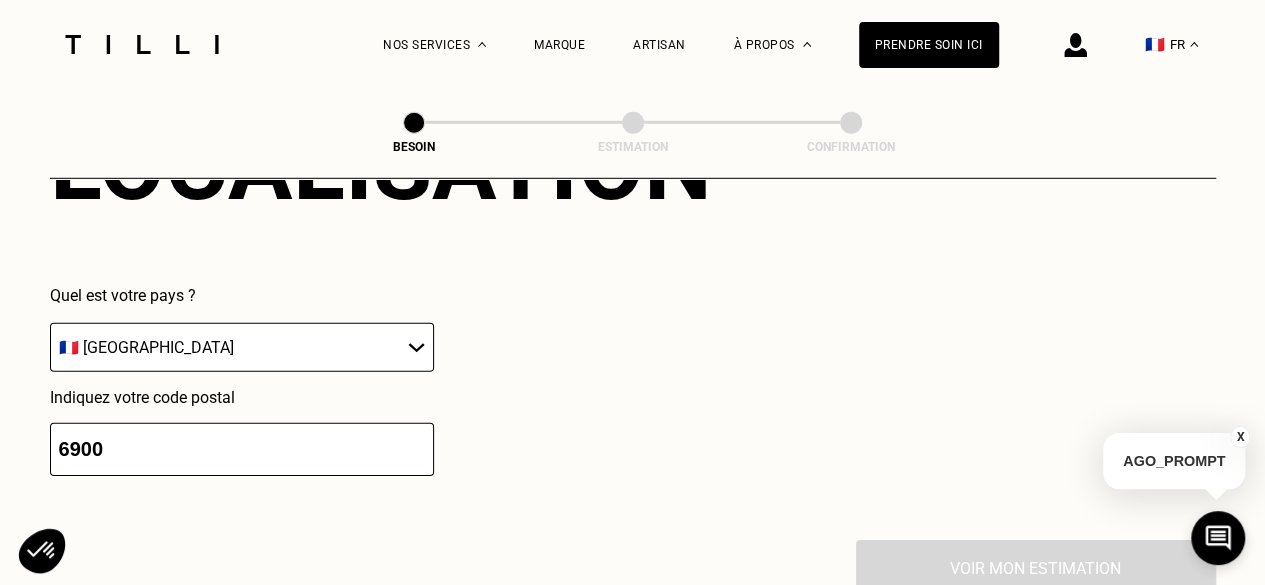type on "69007" 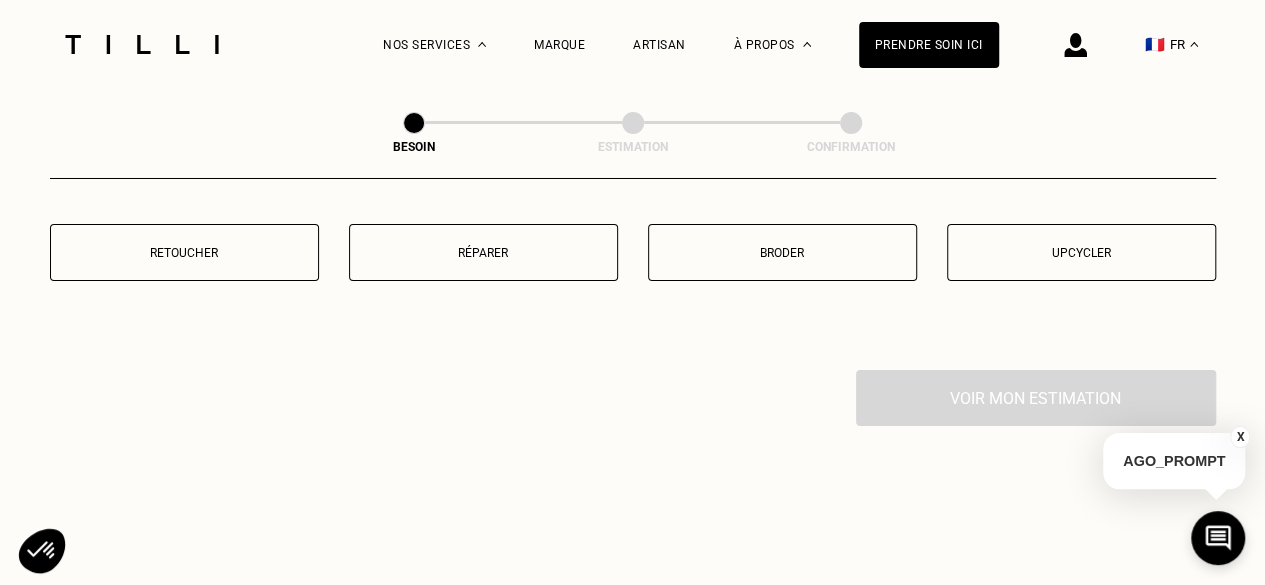 scroll, scrollTop: 3582, scrollLeft: 0, axis: vertical 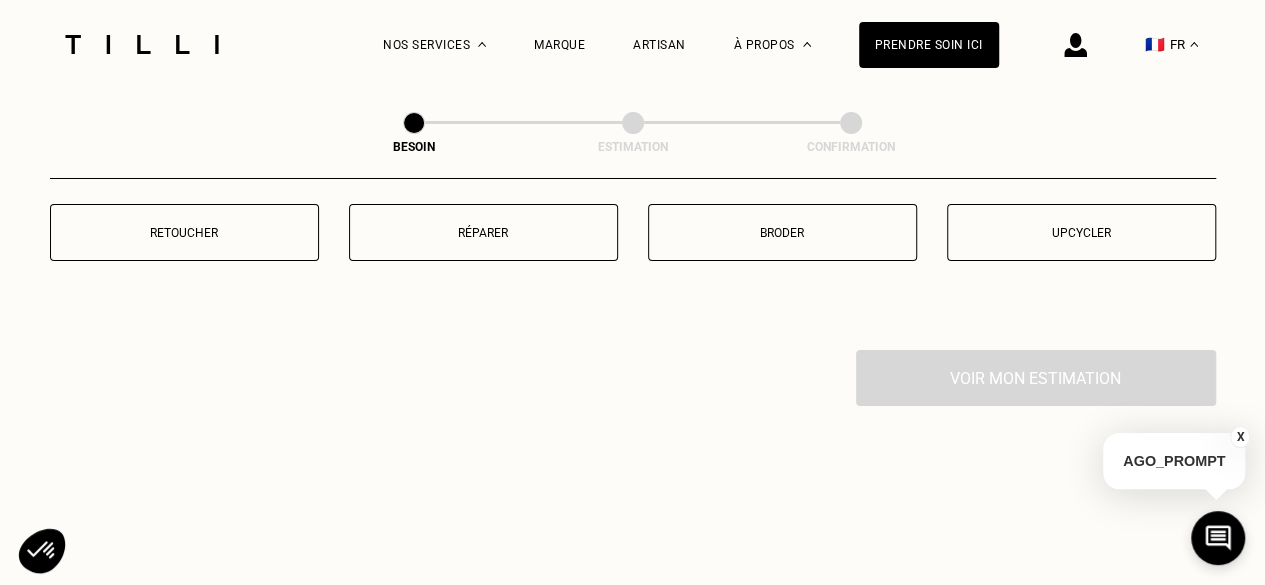 click on "Quel besoin ? Bonne nouvelle, un artisan tilli se déplacera à votre domicile pour prendre soin de vos produits selon vos disponibilités. Retoucher Réparer Broder Upcycler" at bounding box center [633, 95] 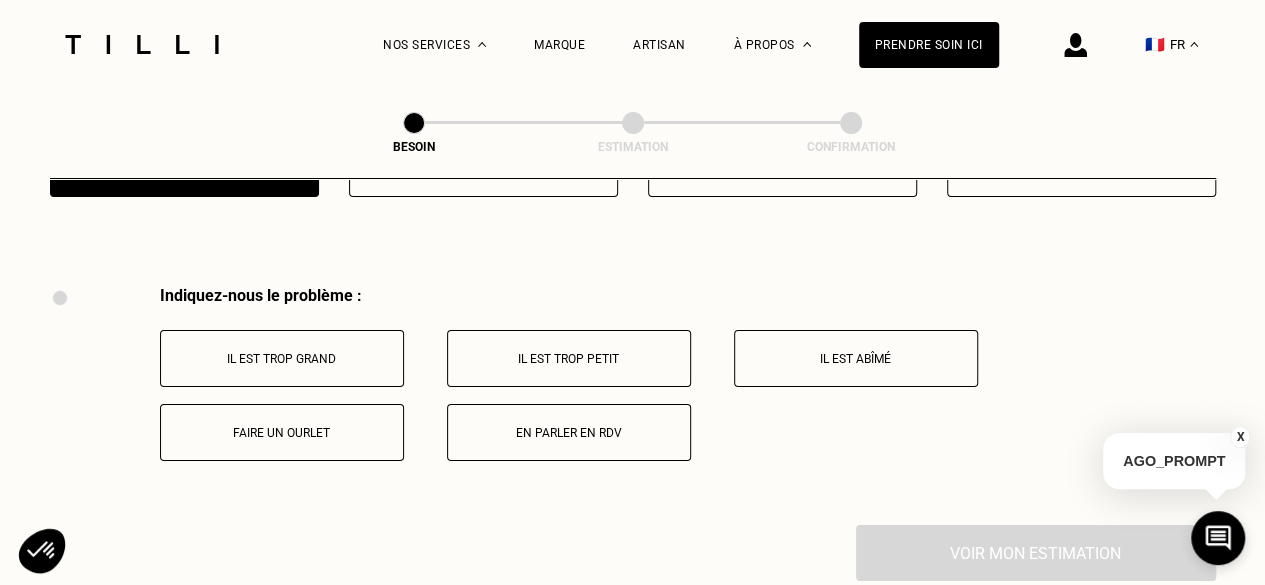 scroll, scrollTop: 3696, scrollLeft: 0, axis: vertical 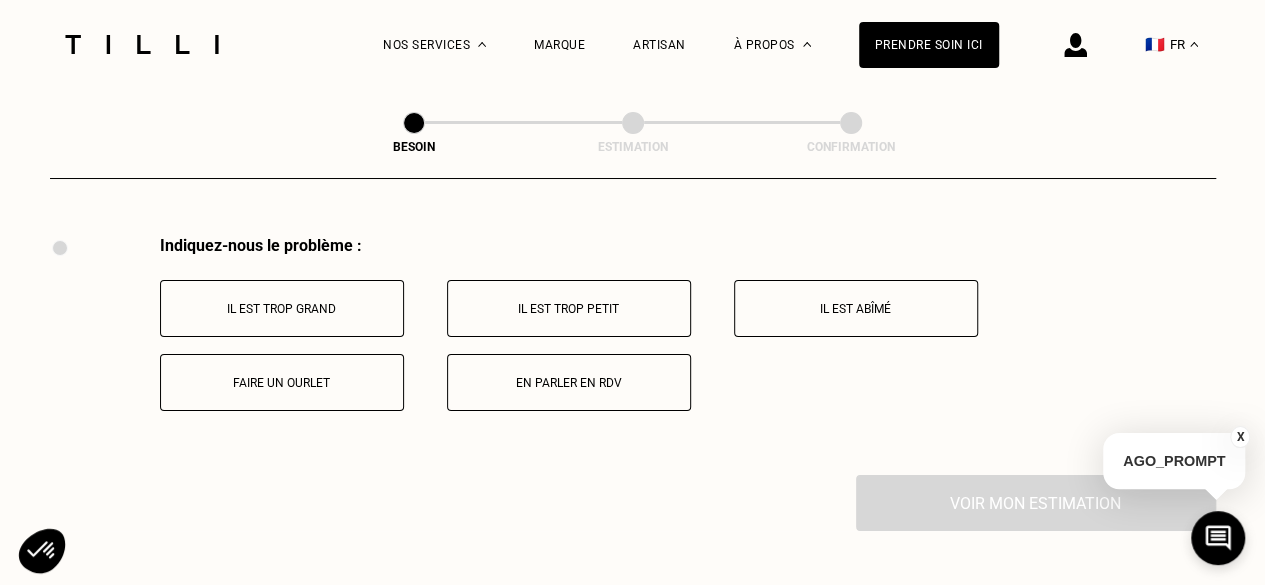 click on "Il est trop grand" at bounding box center [282, 309] 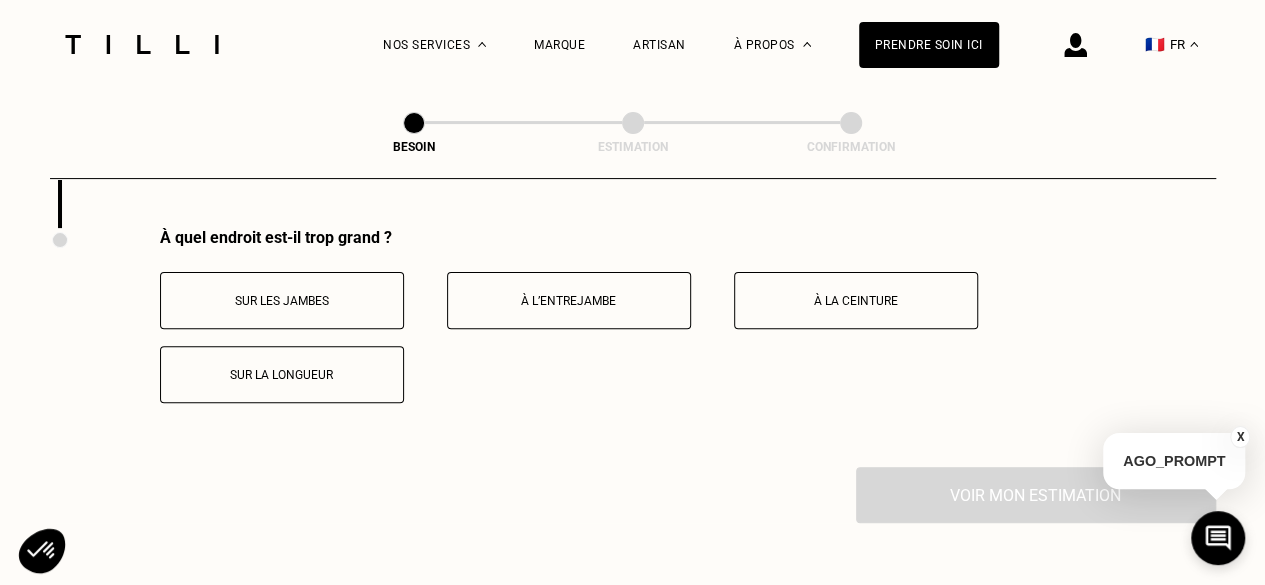 scroll, scrollTop: 3884, scrollLeft: 0, axis: vertical 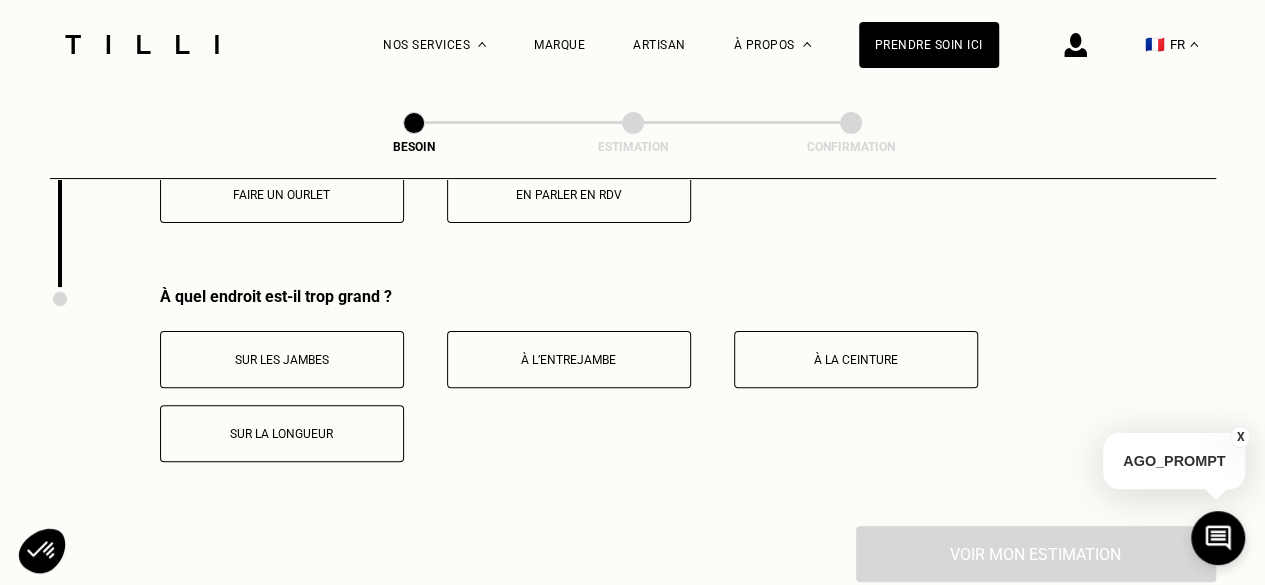 click on "Sur les jambes" at bounding box center [282, 360] 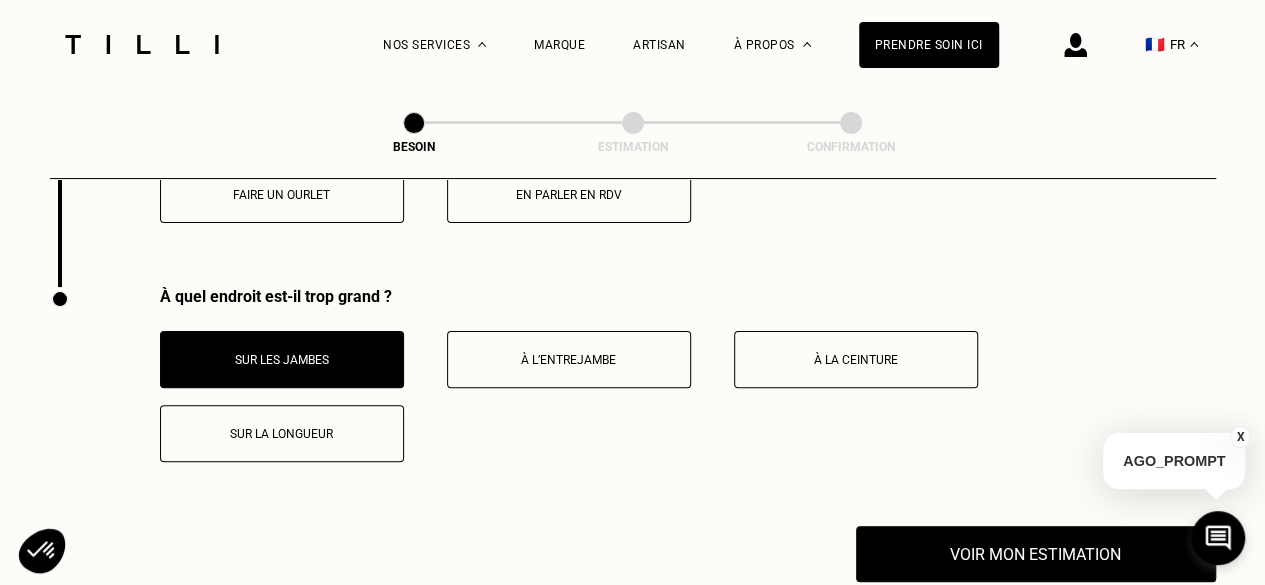 click on "À l’entrejambe" at bounding box center [569, 360] 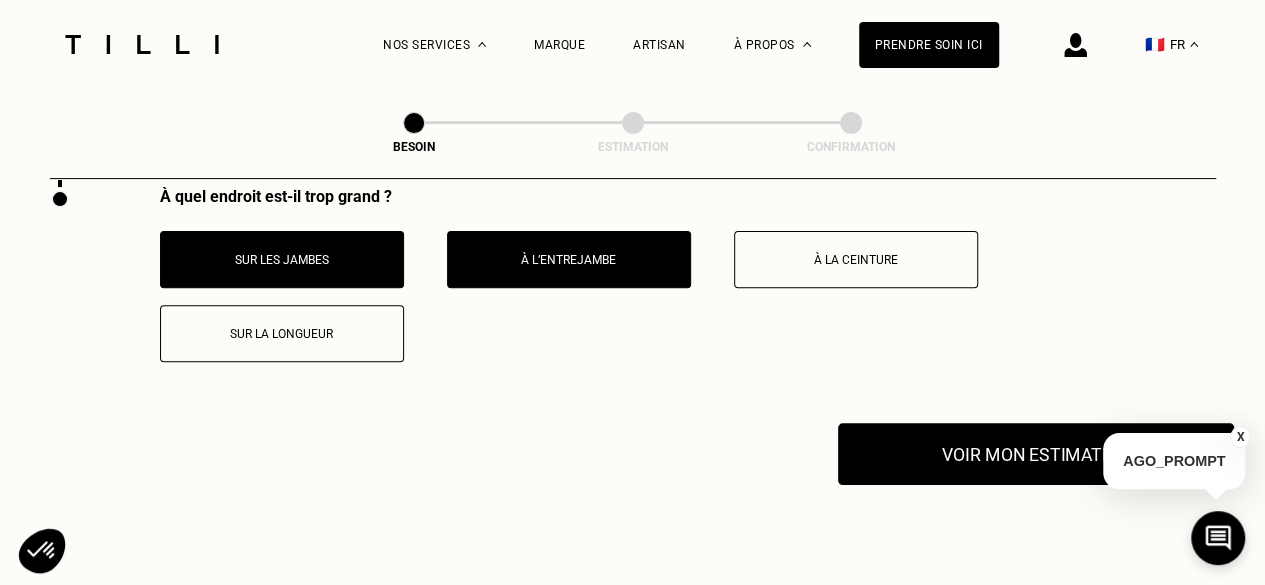 click on "Voir mon estimation" at bounding box center [1036, 454] 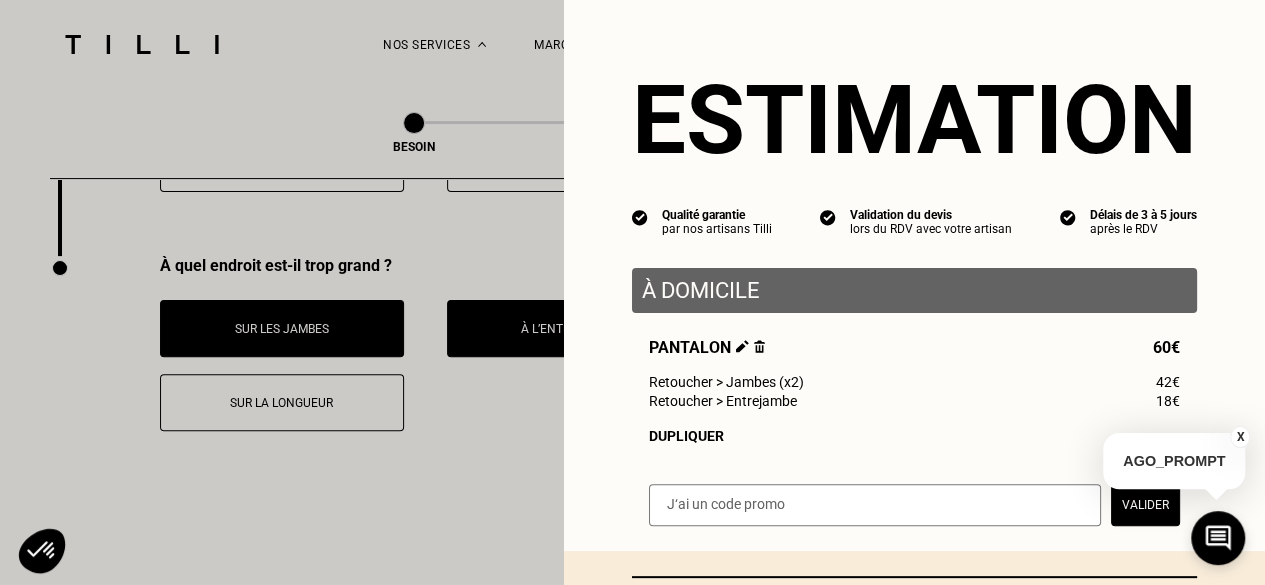 scroll, scrollTop: 3884, scrollLeft: 0, axis: vertical 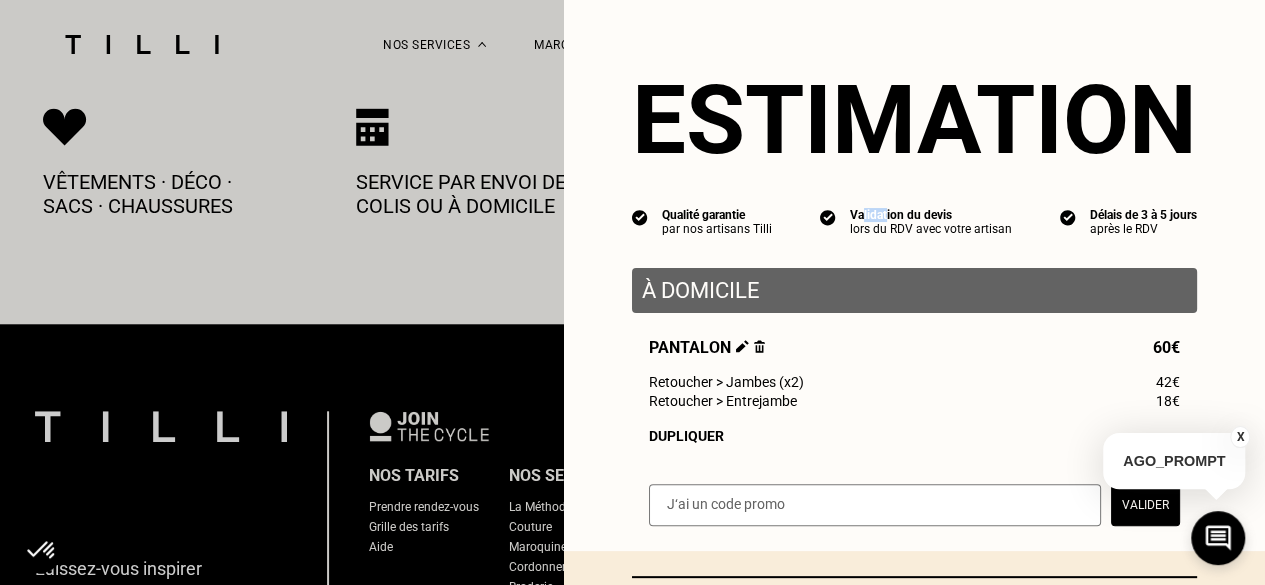drag, startPoint x: 855, startPoint y: 221, endPoint x: 872, endPoint y: 221, distance: 17 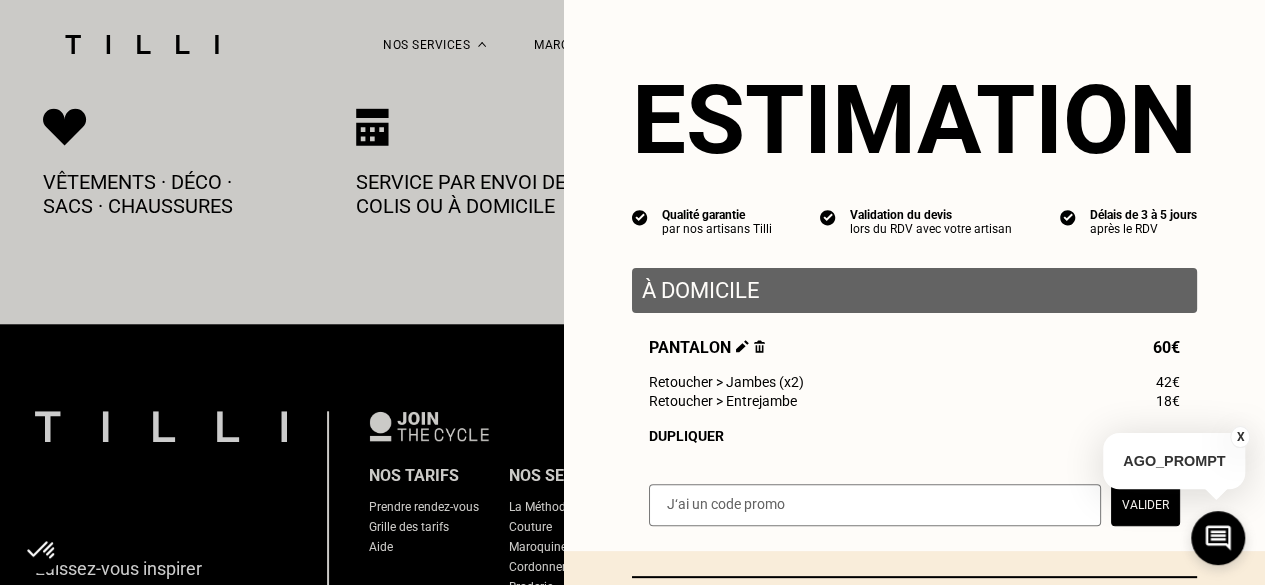 drag, startPoint x: 855, startPoint y: 239, endPoint x: 778, endPoint y: 243, distance: 77.10383 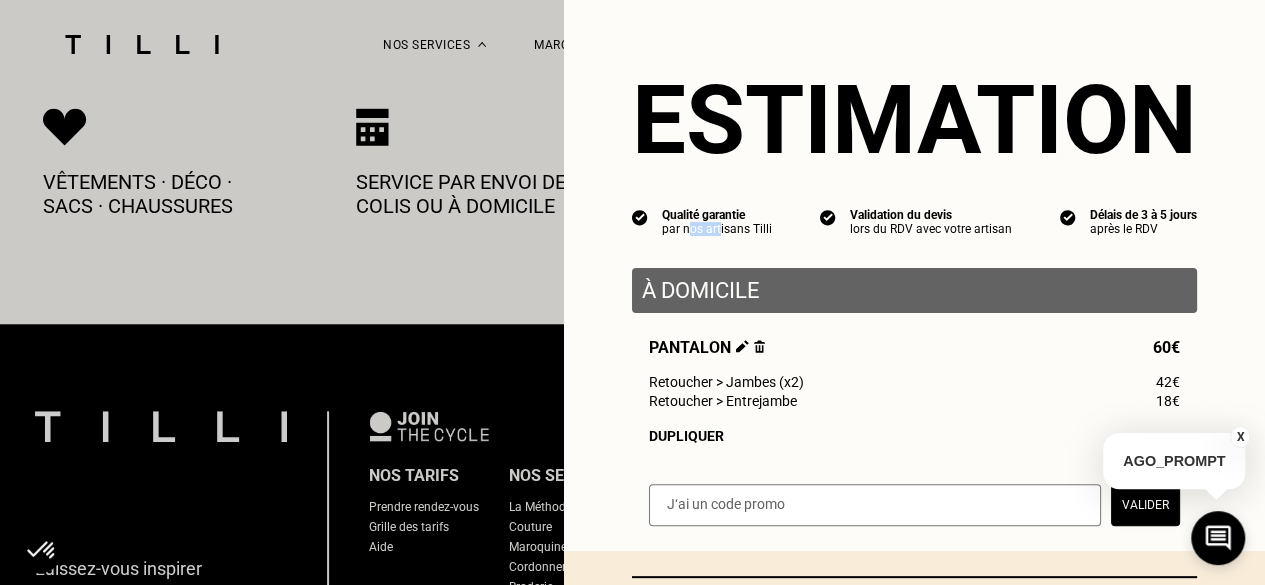 drag, startPoint x: 688, startPoint y: 236, endPoint x: 704, endPoint y: 233, distance: 16.27882 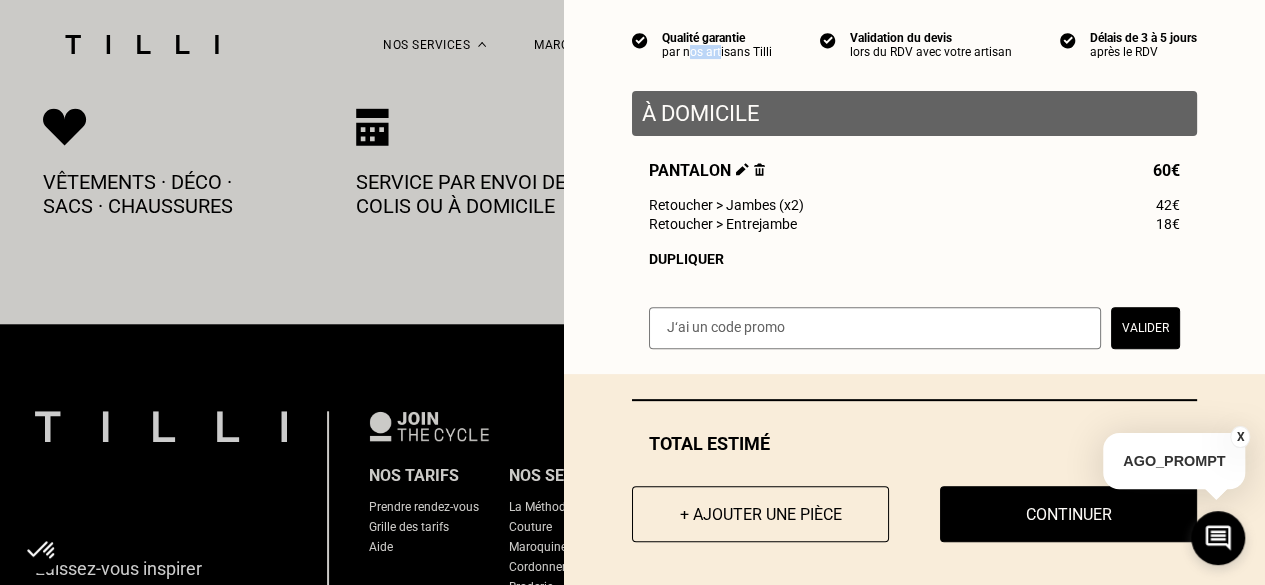 scroll, scrollTop: 191, scrollLeft: 0, axis: vertical 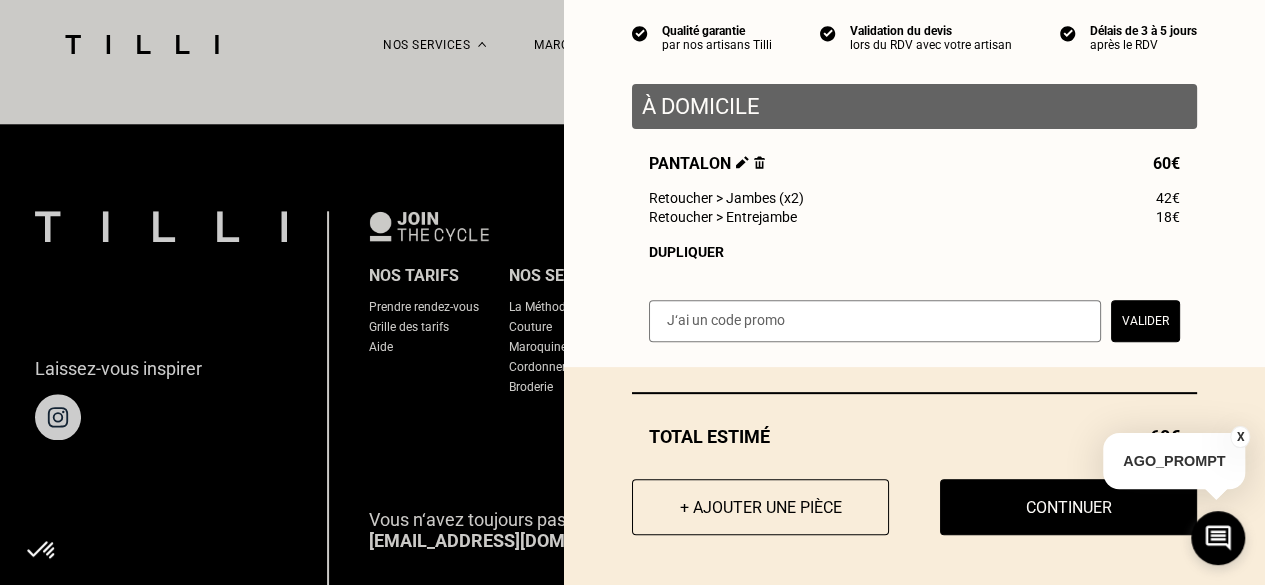 click on "Total estimé 60€ + Ajouter une pièce Continuer" at bounding box center (914, 476) 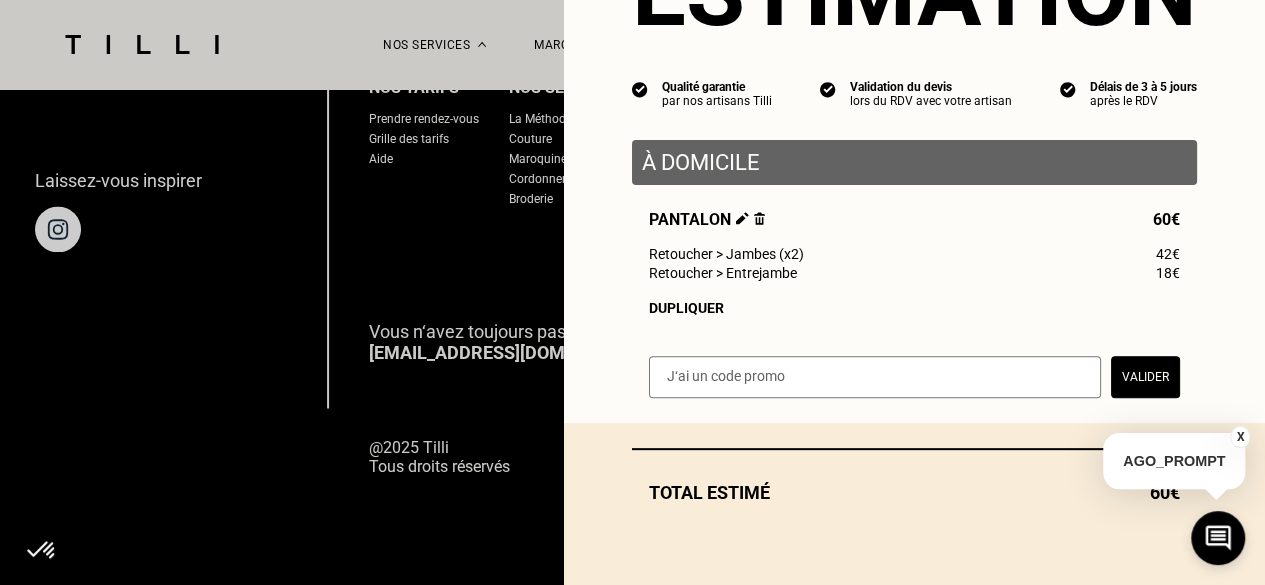 scroll, scrollTop: 1263, scrollLeft: 0, axis: vertical 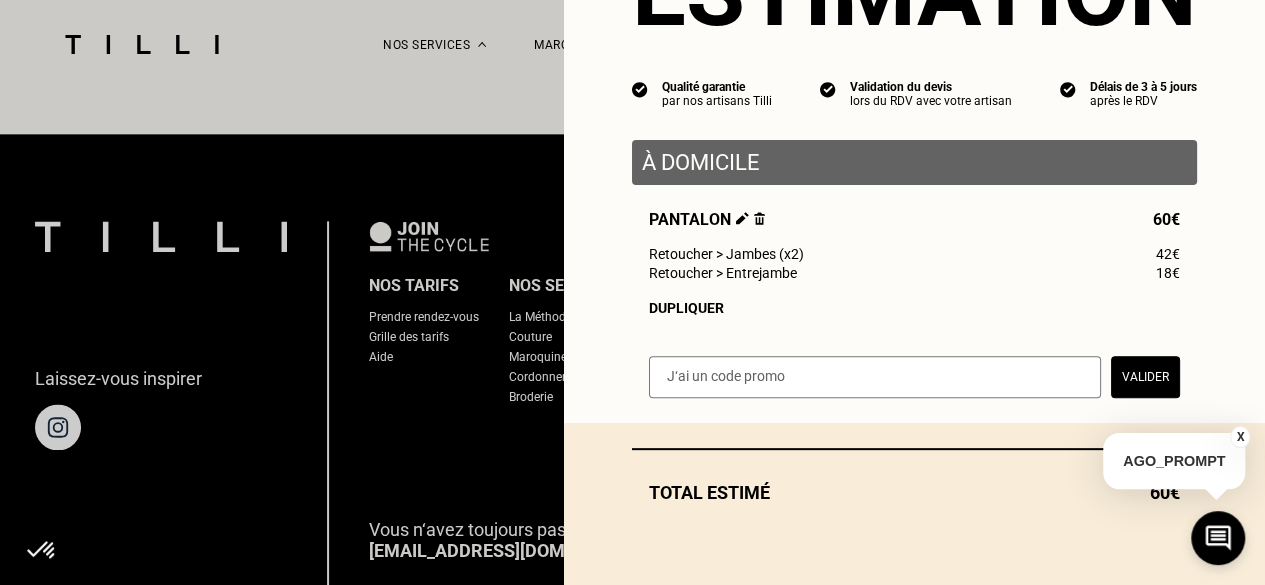 select on "FR" 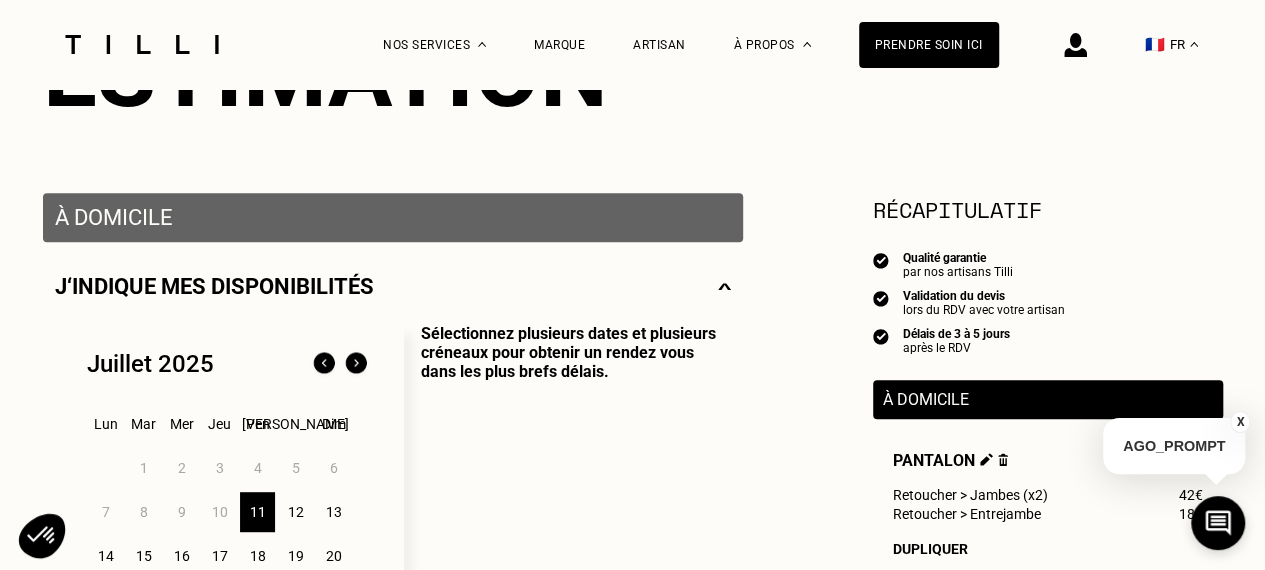 scroll, scrollTop: 400, scrollLeft: 0, axis: vertical 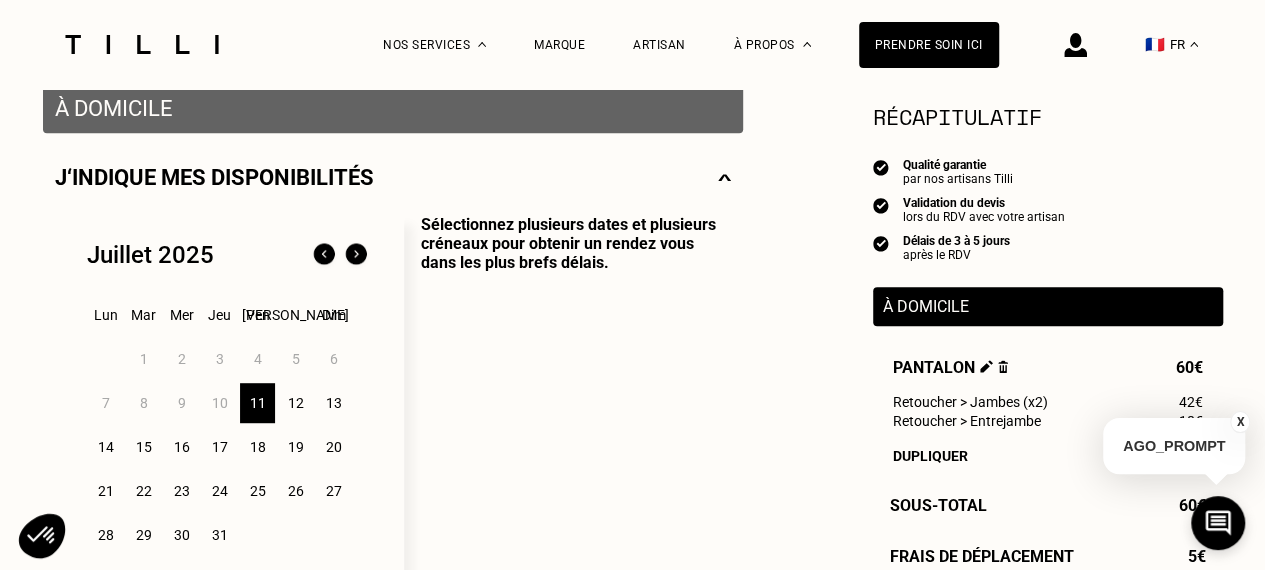 click on "11" at bounding box center [257, 403] 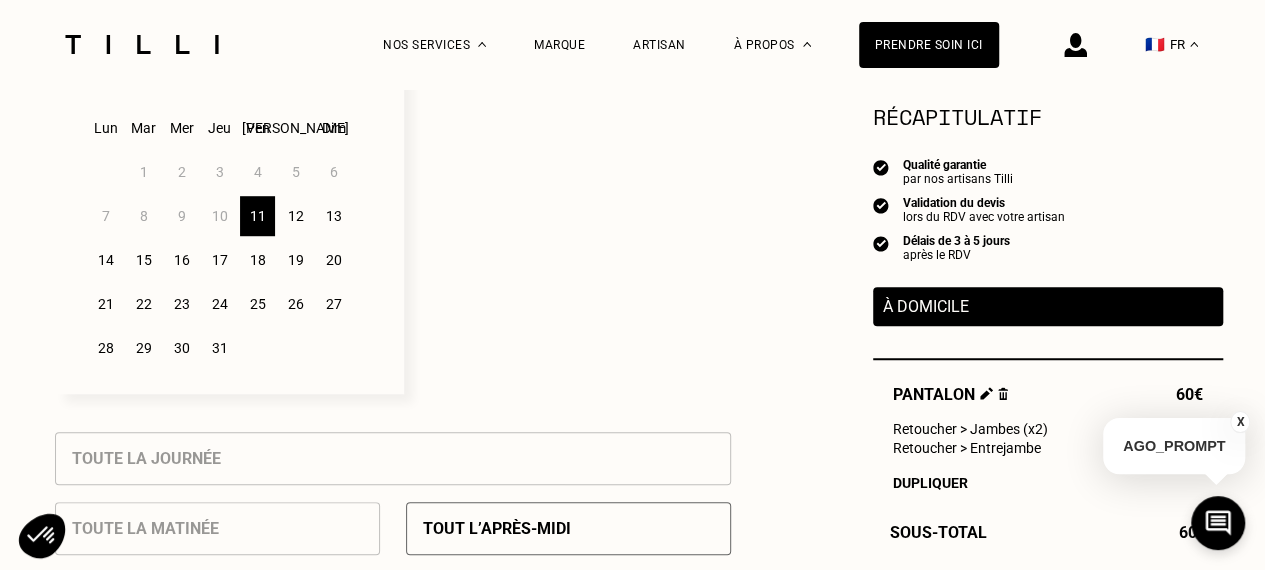 scroll, scrollTop: 700, scrollLeft: 0, axis: vertical 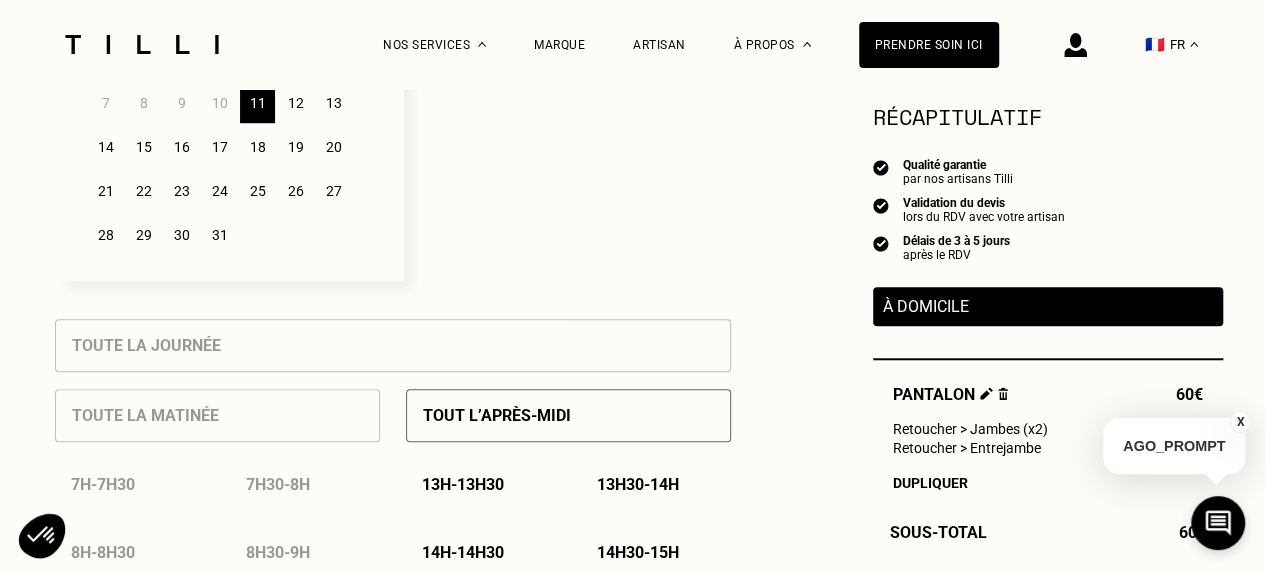 click on "13h  -  13h30" at bounding box center (463, 484) 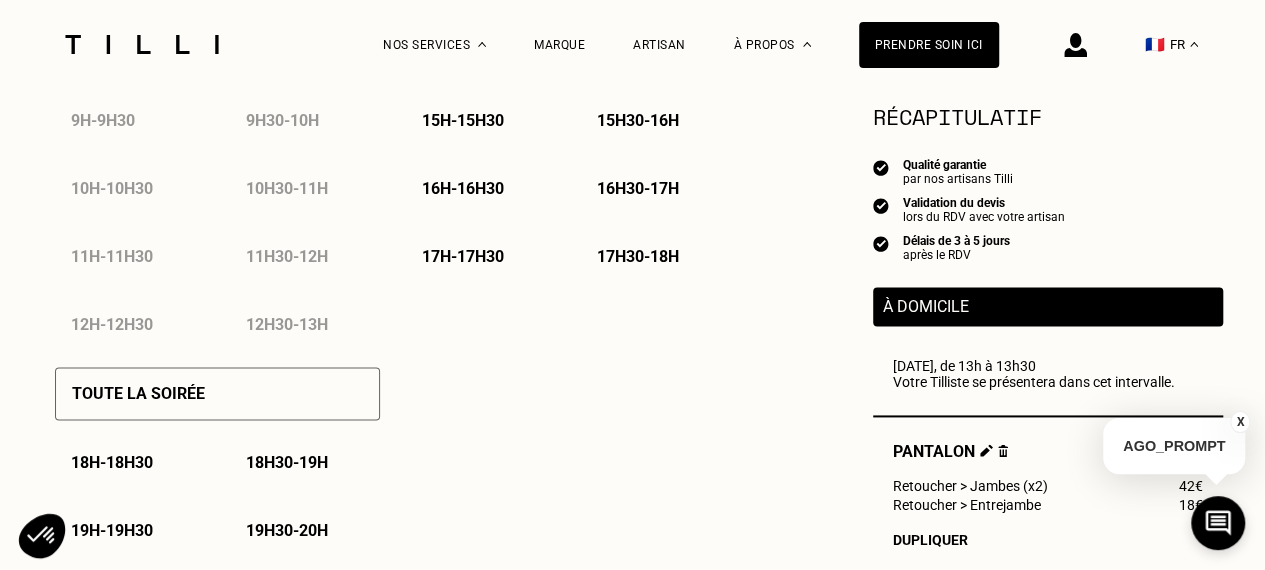 scroll, scrollTop: 900, scrollLeft: 0, axis: vertical 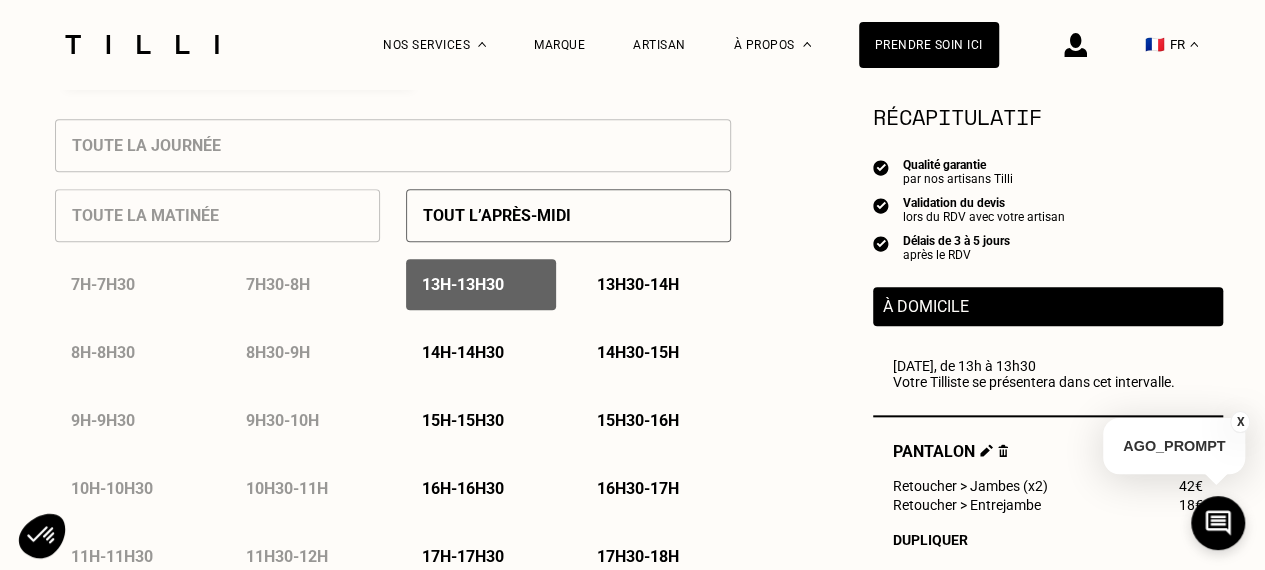 click on "14h  -  14h30" at bounding box center (463, 352) 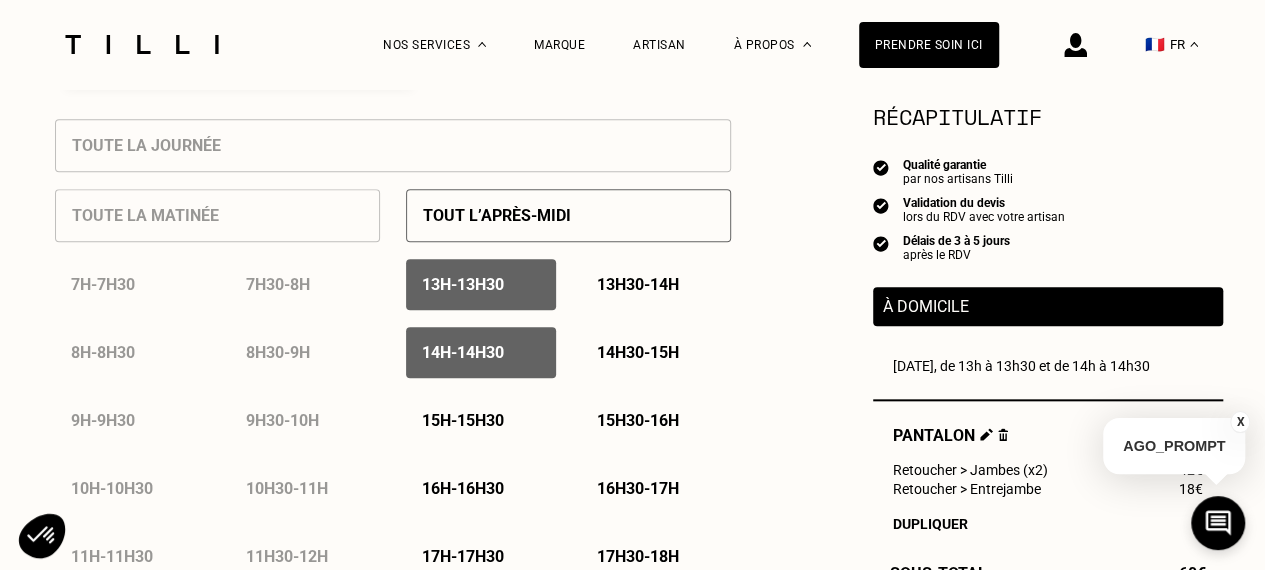 click on "15h  -  15h30" at bounding box center [481, 420] 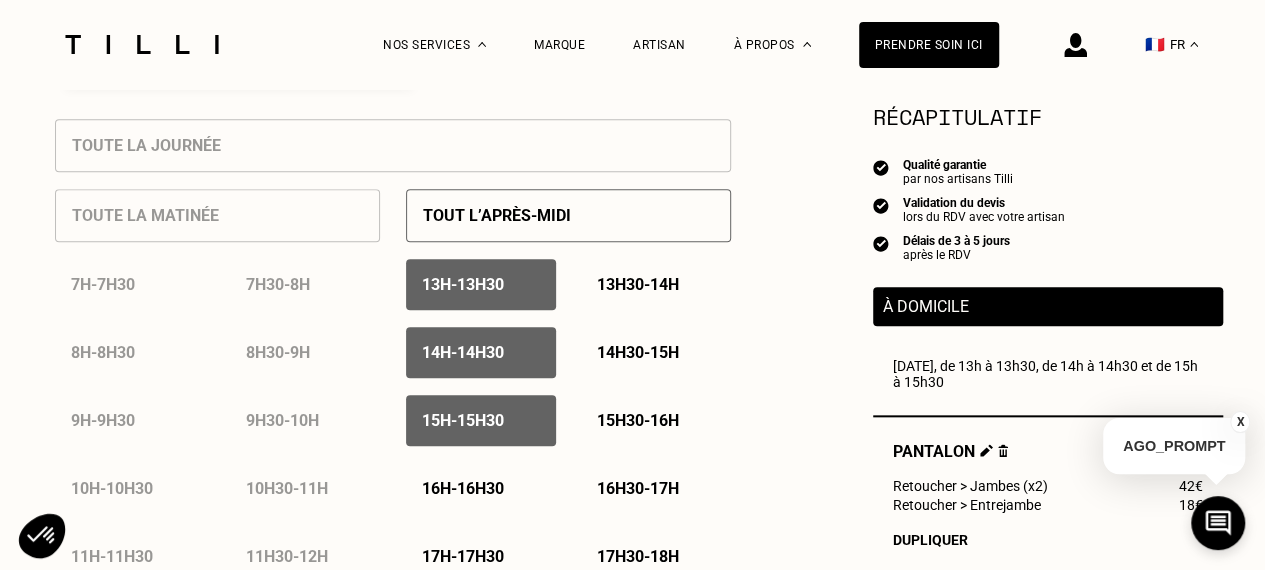 click on "15h  -  15h30" at bounding box center (463, 420) 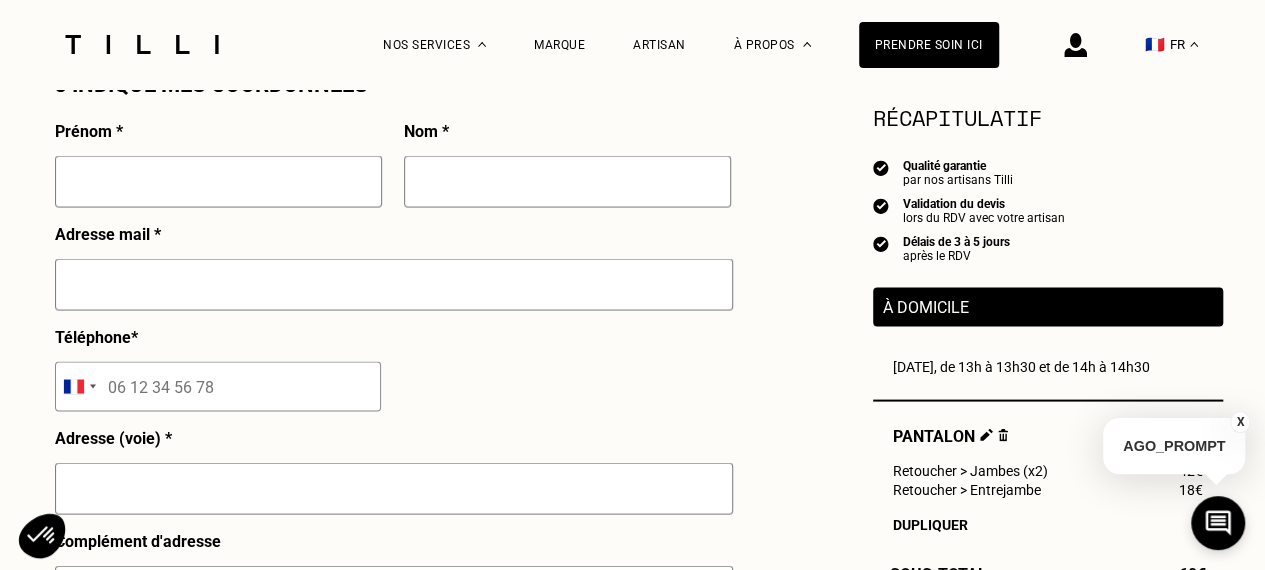 scroll, scrollTop: 1620, scrollLeft: 0, axis: vertical 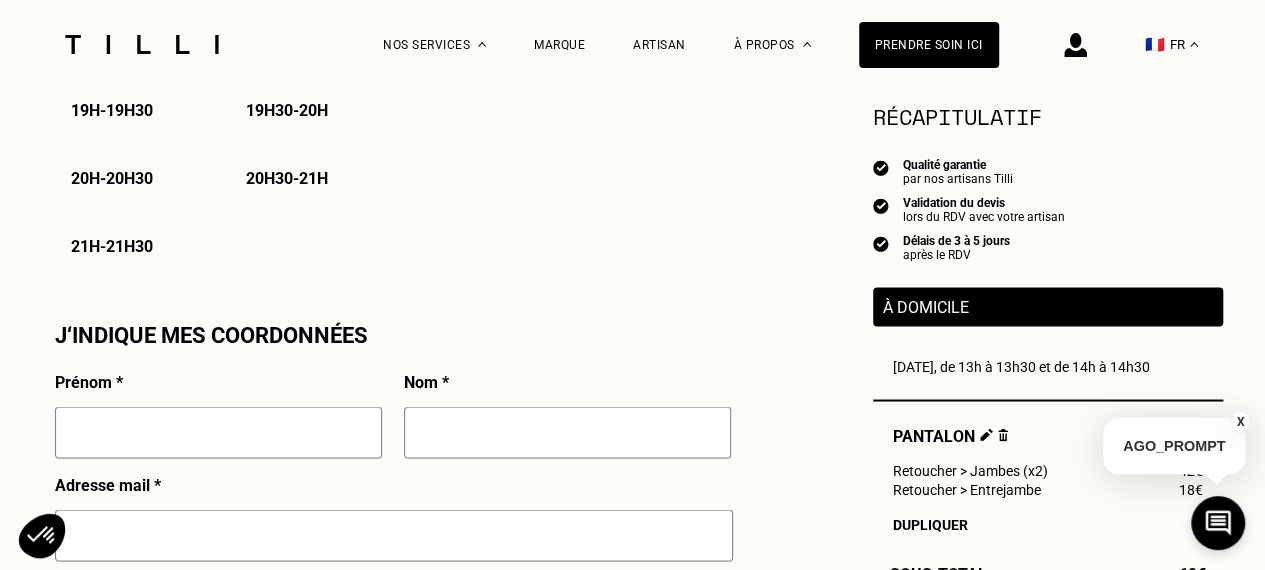 click at bounding box center [218, 432] 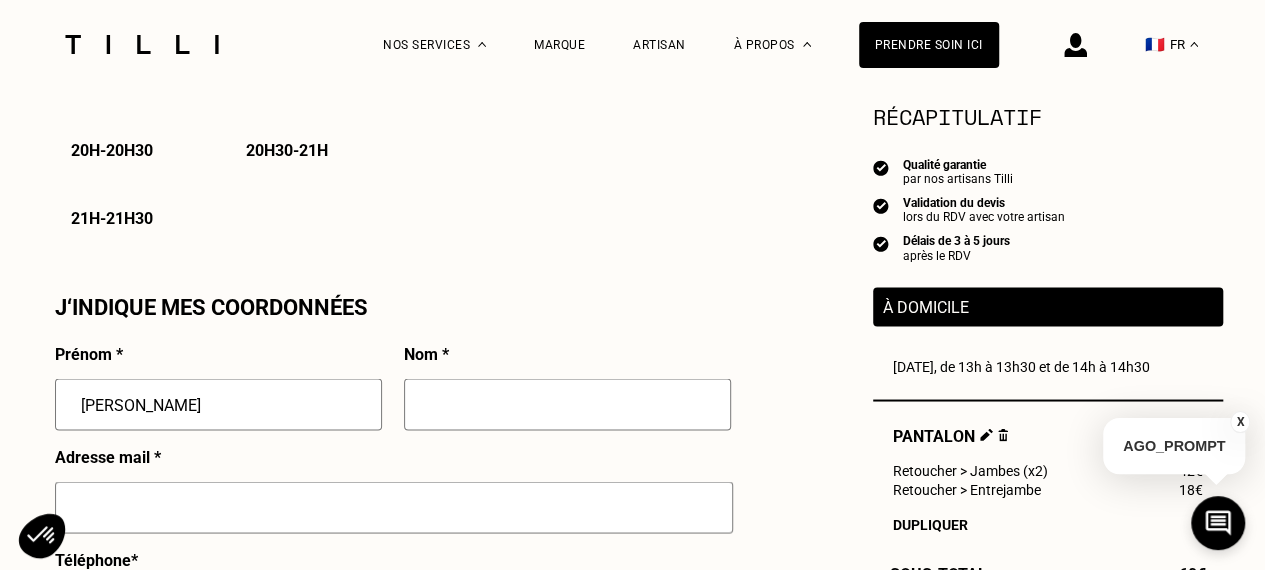 scroll, scrollTop: 1720, scrollLeft: 0, axis: vertical 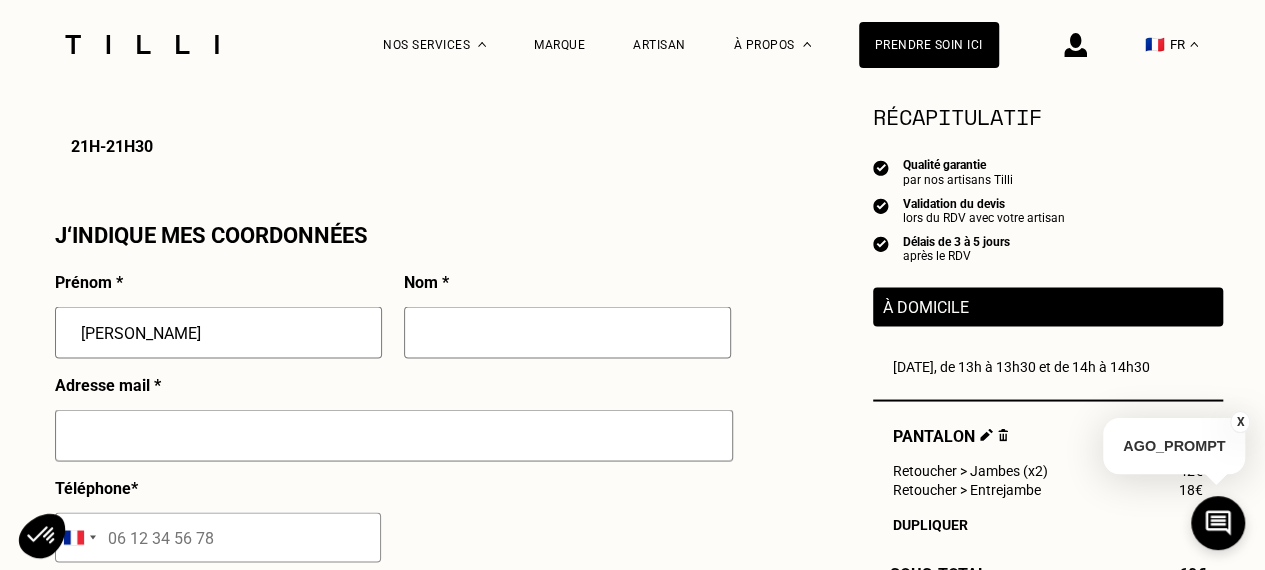 type on "[PERSON_NAME]" 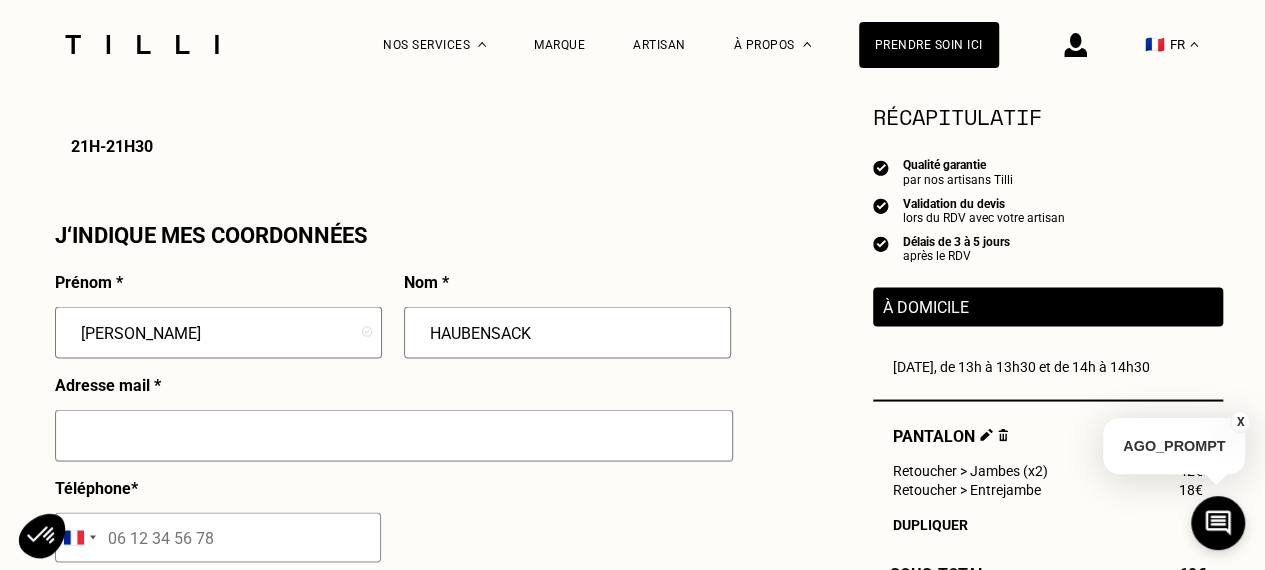 type on "HAUBENSACK" 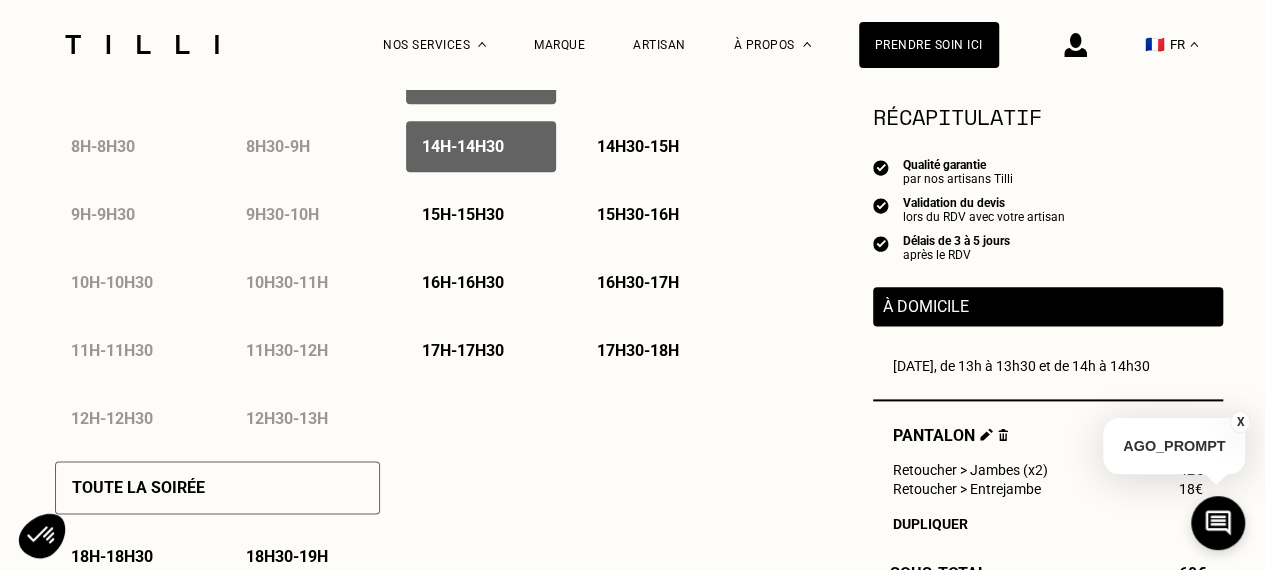 scroll, scrollTop: 920, scrollLeft: 0, axis: vertical 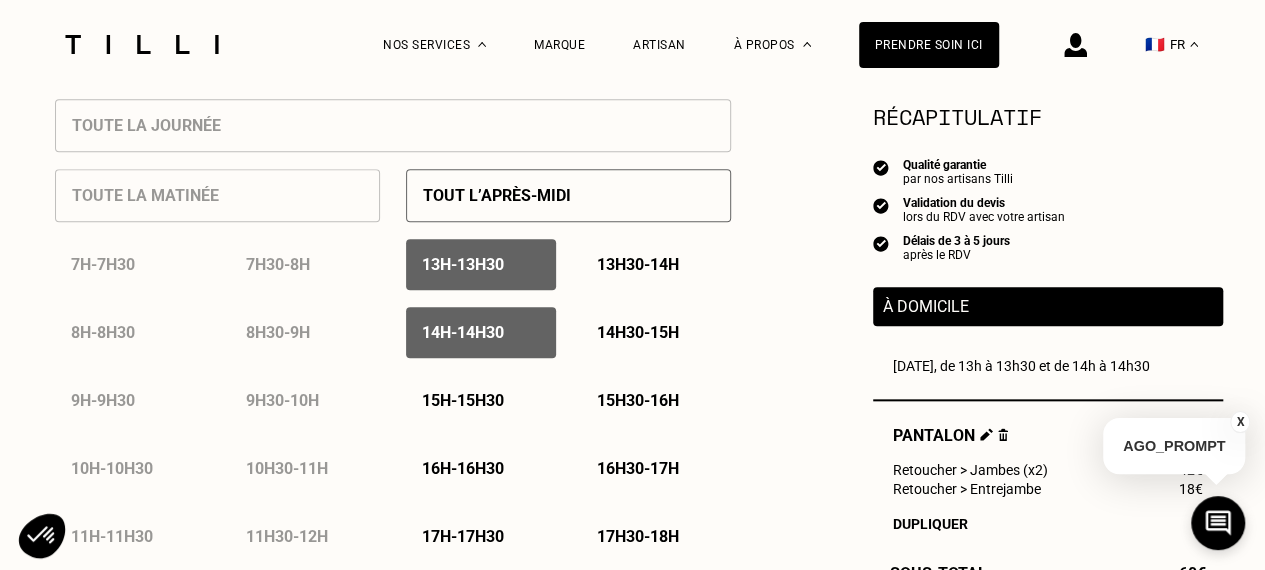 type on "[PERSON_NAME].haubensack" 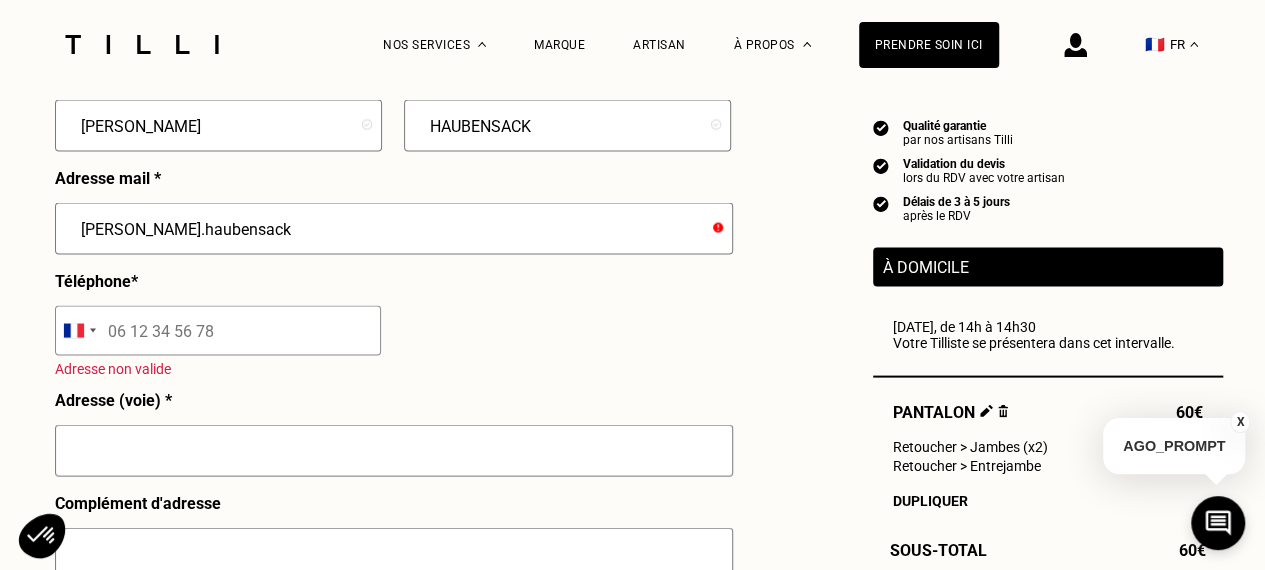 scroll, scrollTop: 2120, scrollLeft: 0, axis: vertical 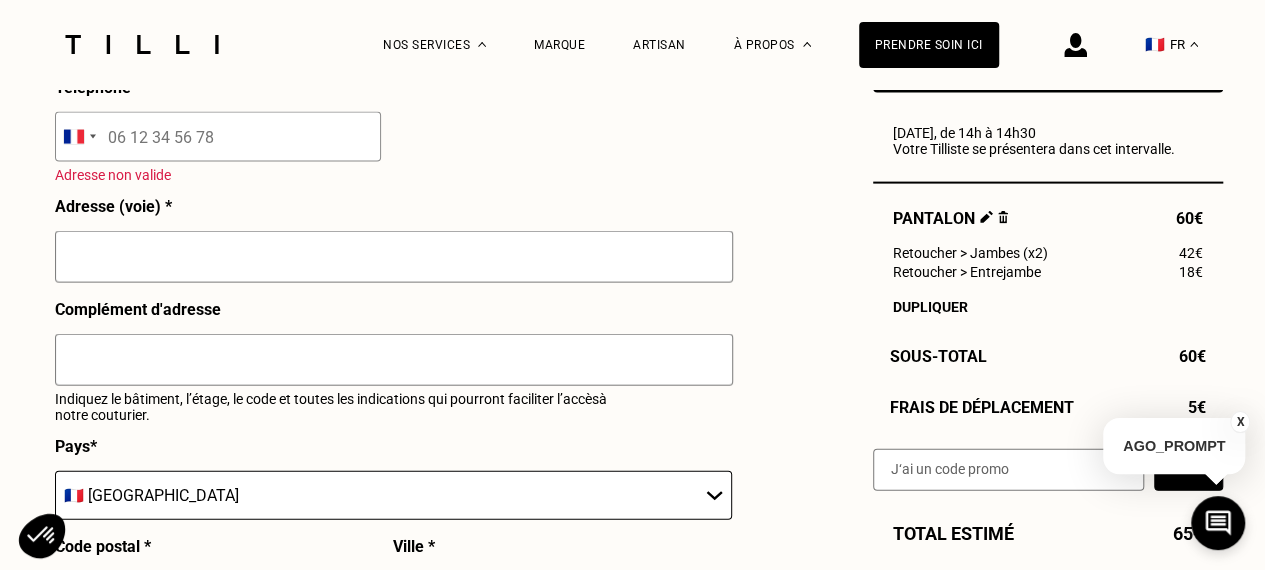 click at bounding box center (218, 137) 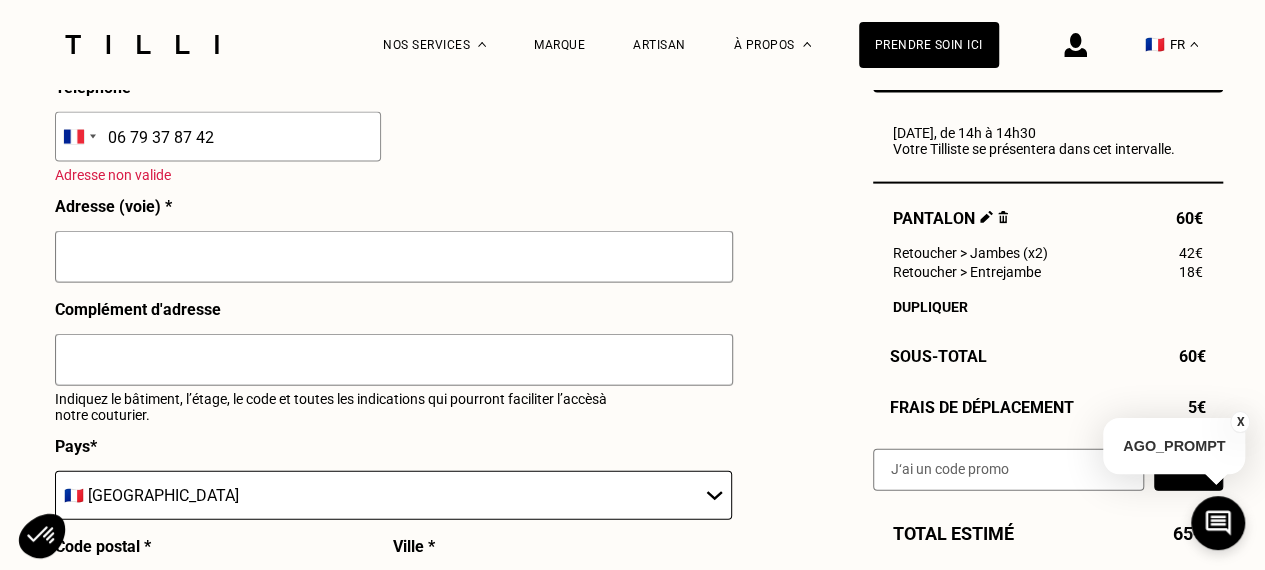 type on "06 79 37 87 42" 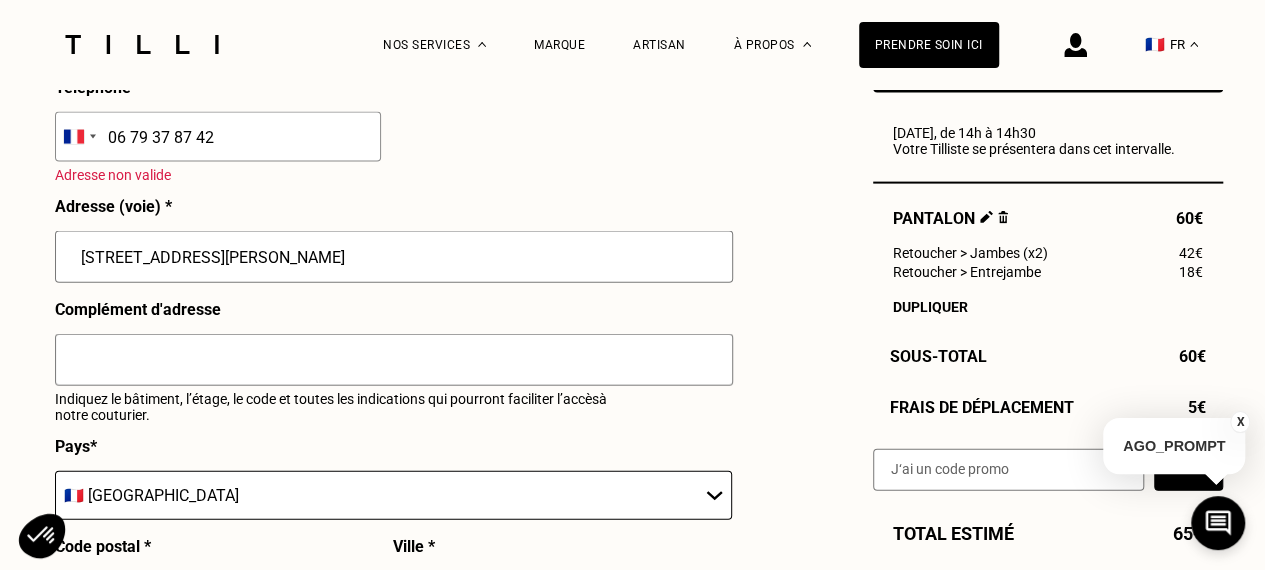 type on "[STREET_ADDRESS][PERSON_NAME]" 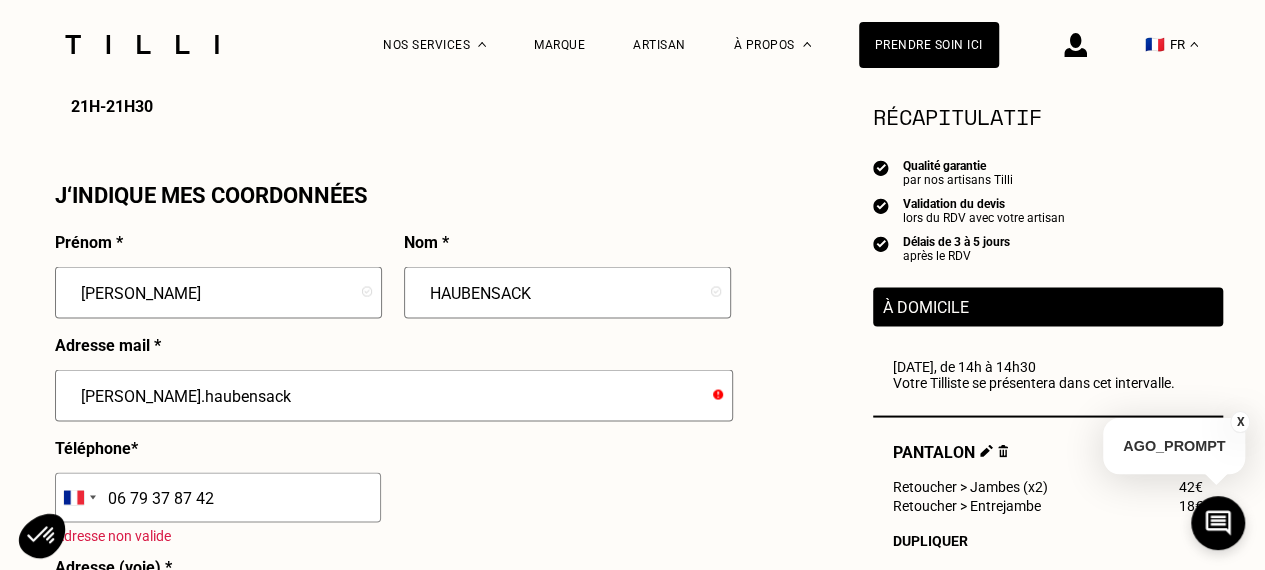 scroll, scrollTop: 1820, scrollLeft: 0, axis: vertical 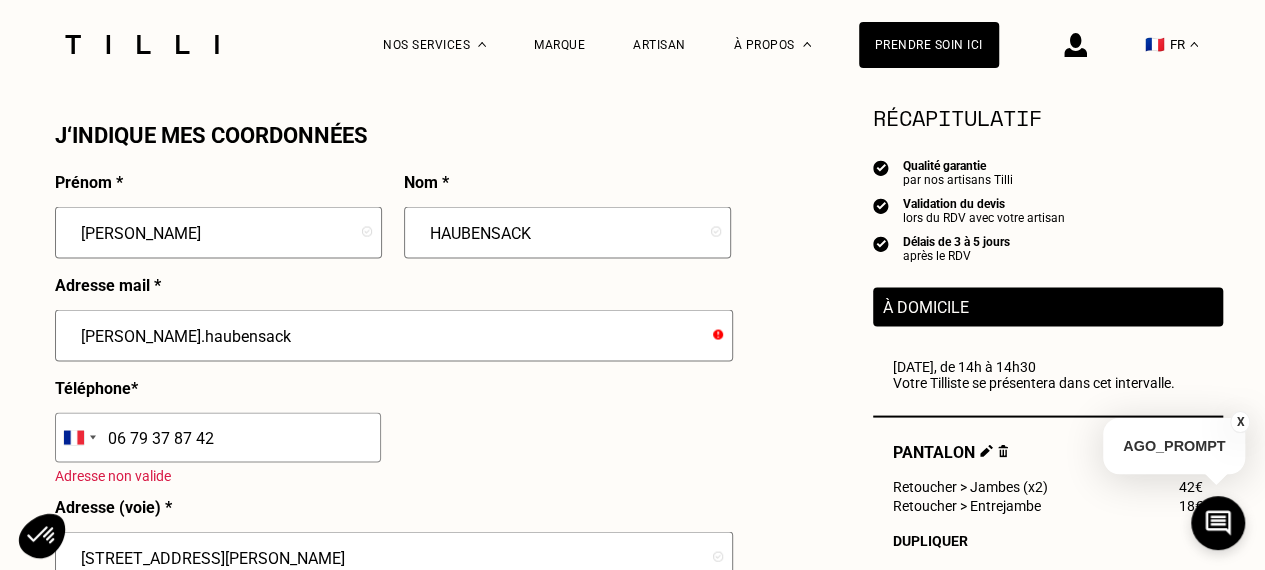 click on "06 79 37 87 42" at bounding box center [218, 437] 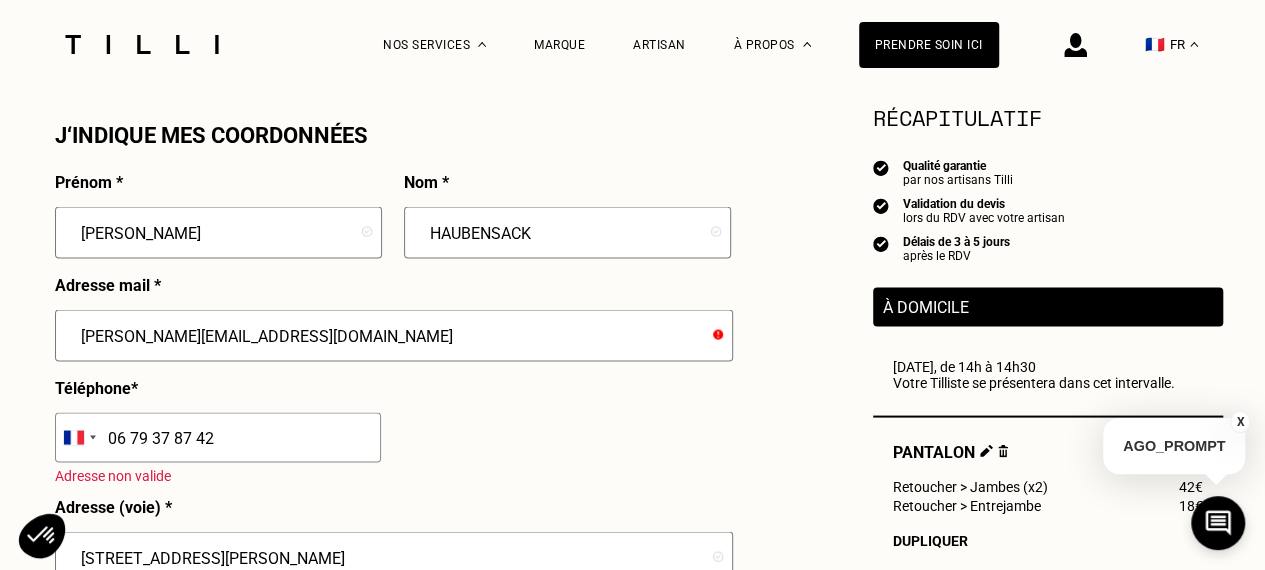 type on "[PERSON_NAME][EMAIL_ADDRESS][DOMAIN_NAME]" 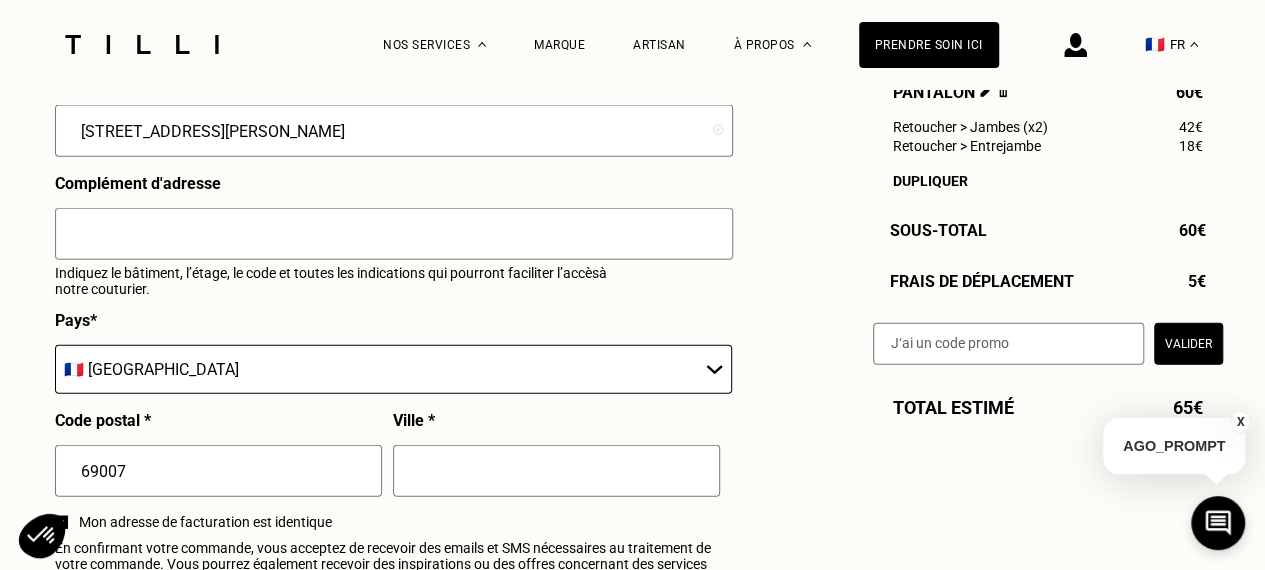 scroll, scrollTop: 2320, scrollLeft: 0, axis: vertical 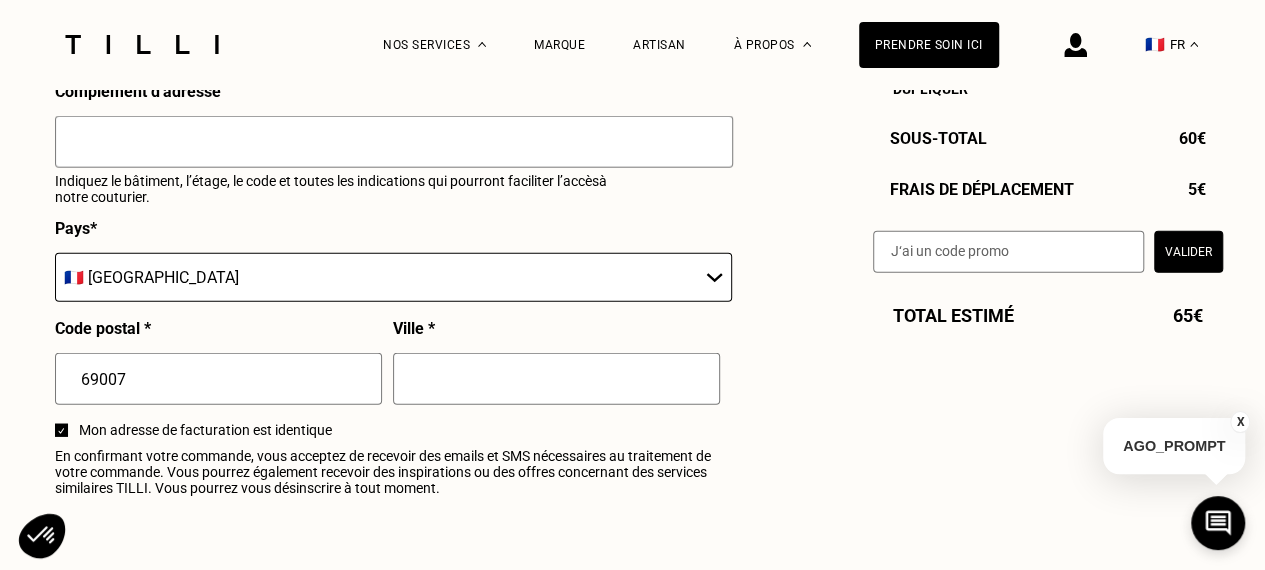 click at bounding box center (556, 379) 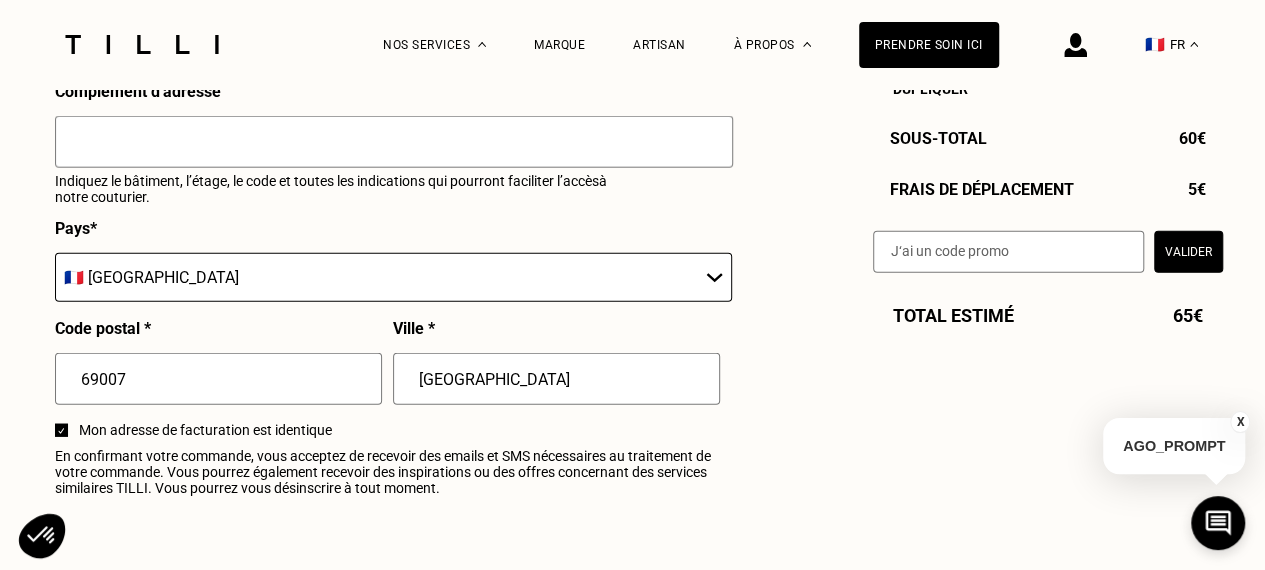 type on "[GEOGRAPHIC_DATA]" 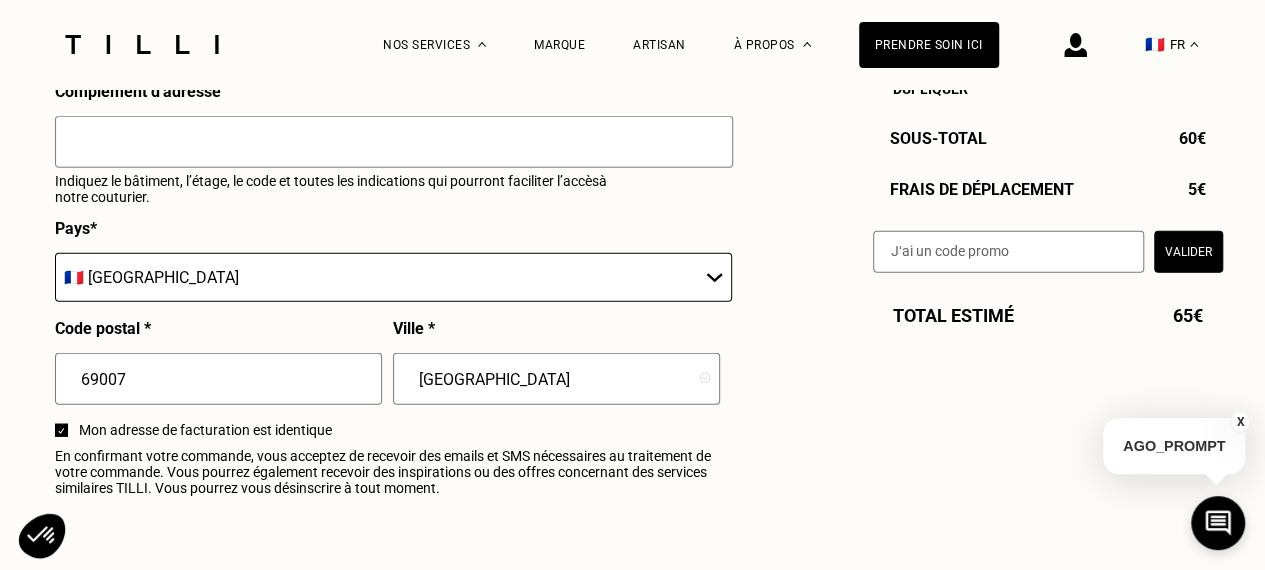 click on "Estimation Récapitulatif Qualité garantie par nos artisans Tilli Validation du devis lors du RDV avec votre artisan Délais de 3 à 5 jours après le RDV À domicile  [GEOGRAPHIC_DATA][DATE], de 14h à 14h30 Votre Tilliste se présentera dans cet intervalle. [PERSON_NAME] 60€ Retoucher > Jambes (x2) 42€ Retoucher > Entrejambe 18€ Dupliquer Sous-Total   60€ Frais de déplacement   5€ Valider Total estimé 65€ À domicile J‘indique mes disponibilités [DATE] Lun Mar Mer Jeu Ven Sam Dim 1 2 3 4 5 6 7 8 9 10 11 12 13 14 15 16 17 18 19 20 21 22 23 24 25 26 27 28 29 30 31 Sélectionnez plusieurs dates et plusieurs créneaux pour obtenir un rendez vous dans les plus brefs délais. Toute la journée Toute la matinée 7h  -  7h30 7h30  -  8h 8h  -  8h30 8h30  -  9h 9h  -  9h30 9h30  -  10h 10h  -  10h30 10h30  -  11h 11h  -  11h30 11h30  -  12h 12h  -  12h30 12h30  -  13h Tout l’après-midi 13h  -  13h30 13h30  -  14h 14h  -  14h30 14h30  -  15h 15h  -  15h30 15h30  -  16h 16h  -  16h30 16h30  -  17h *" at bounding box center [633, -737] 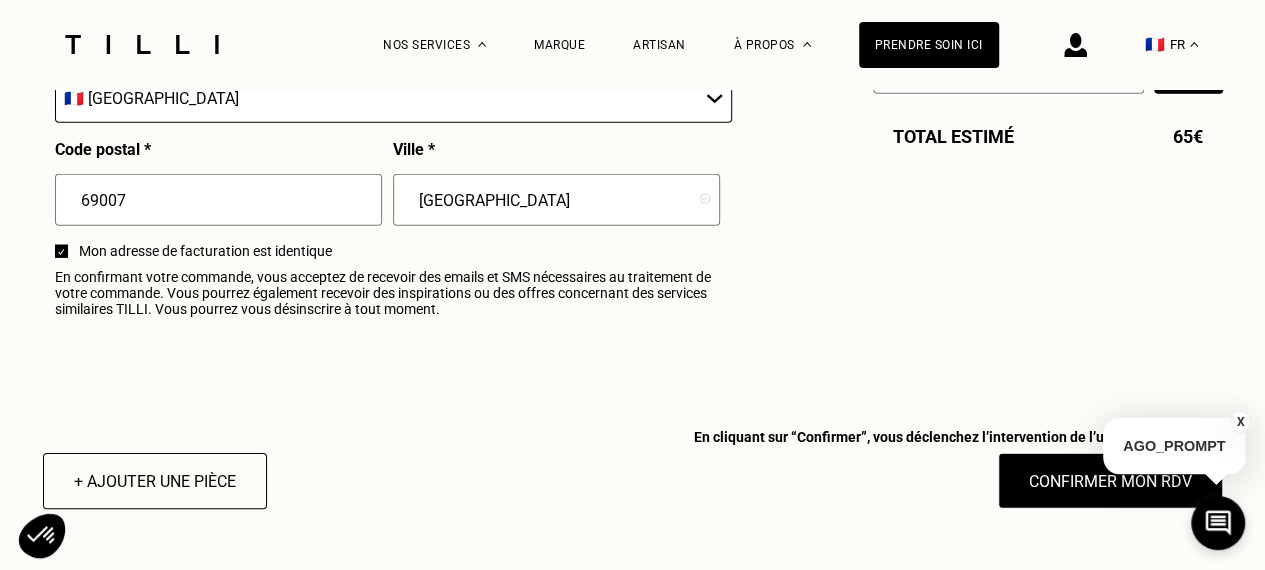 scroll, scrollTop: 2620, scrollLeft: 0, axis: vertical 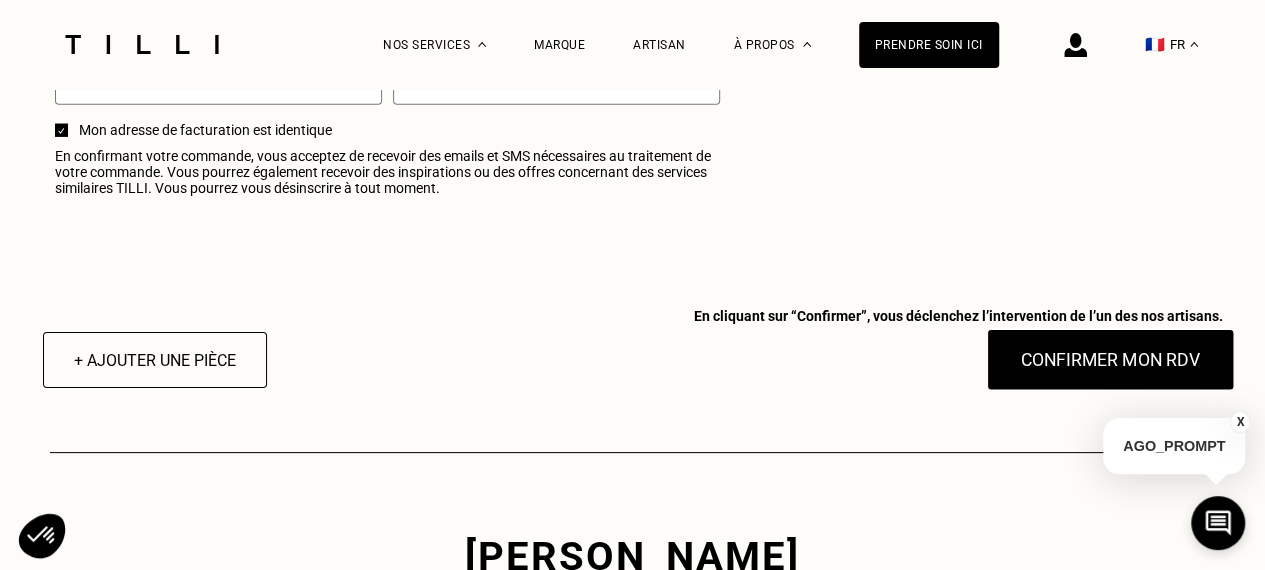 click on "Confirmer mon RDV" at bounding box center [1110, 360] 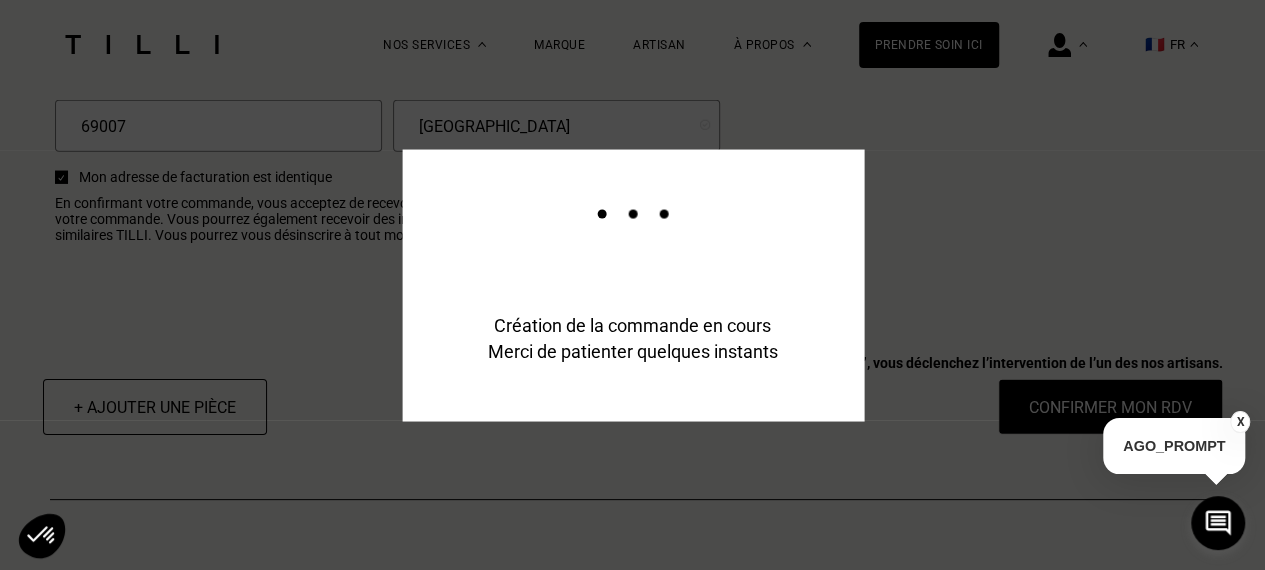 scroll, scrollTop: 2668, scrollLeft: 0, axis: vertical 